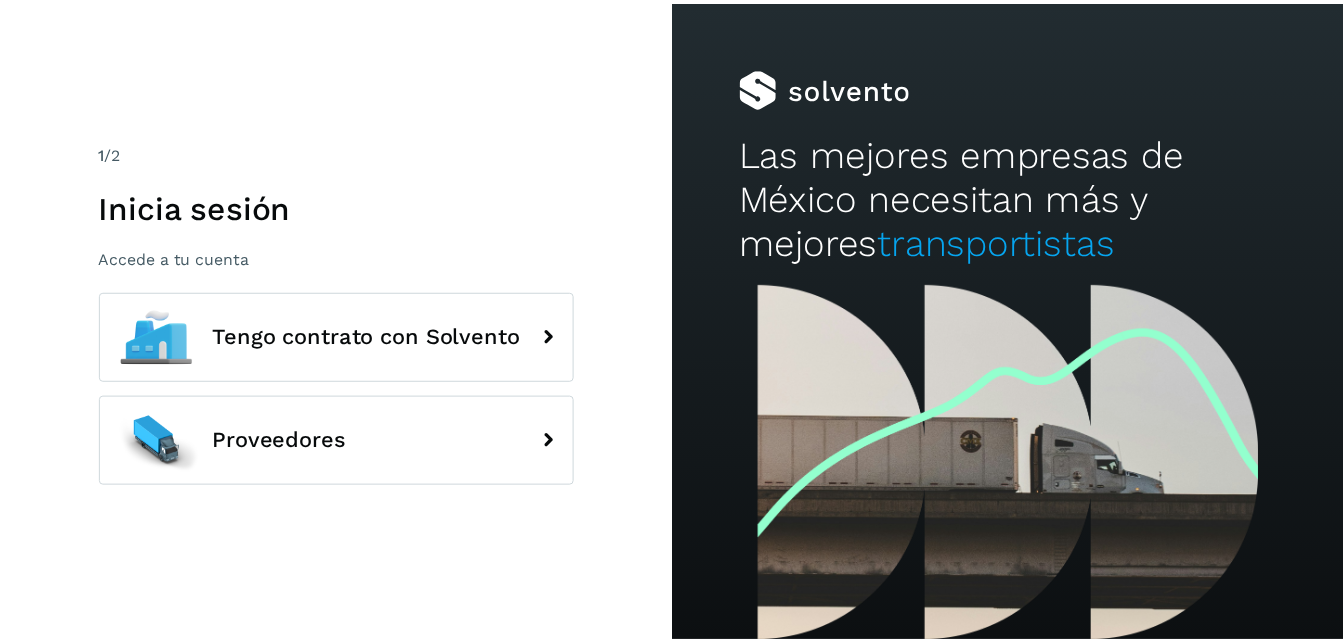 scroll, scrollTop: 0, scrollLeft: 0, axis: both 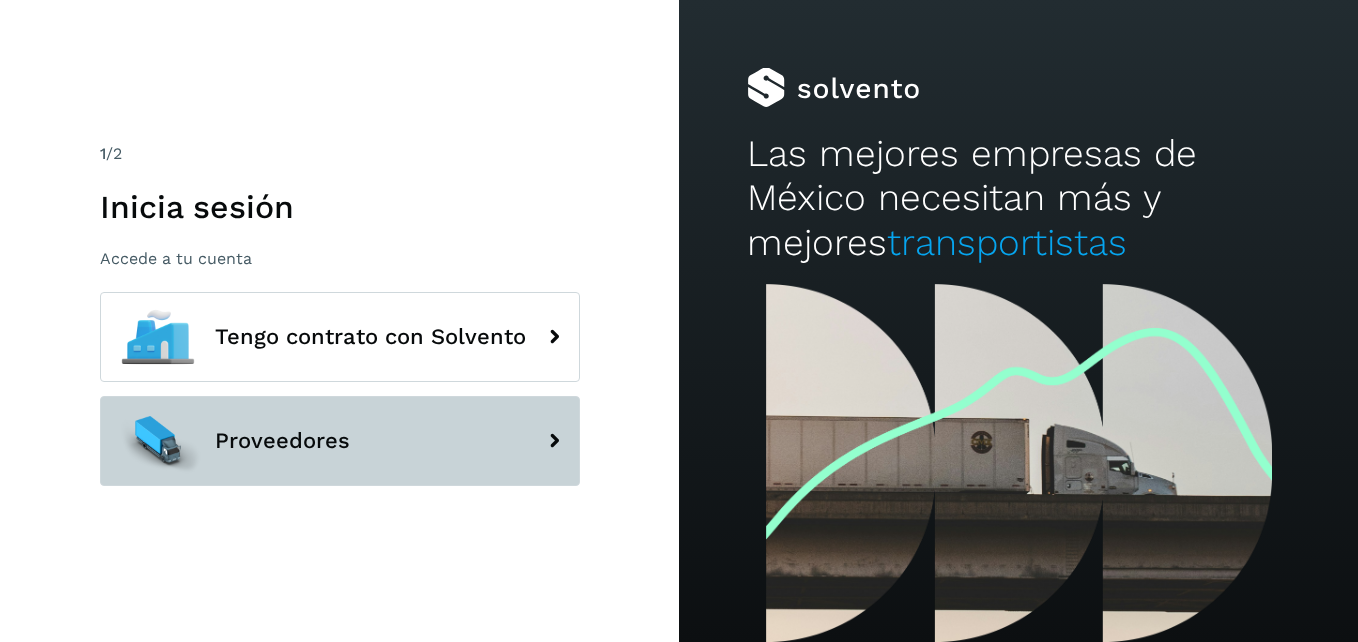 click on "Proveedores" at bounding box center (340, 441) 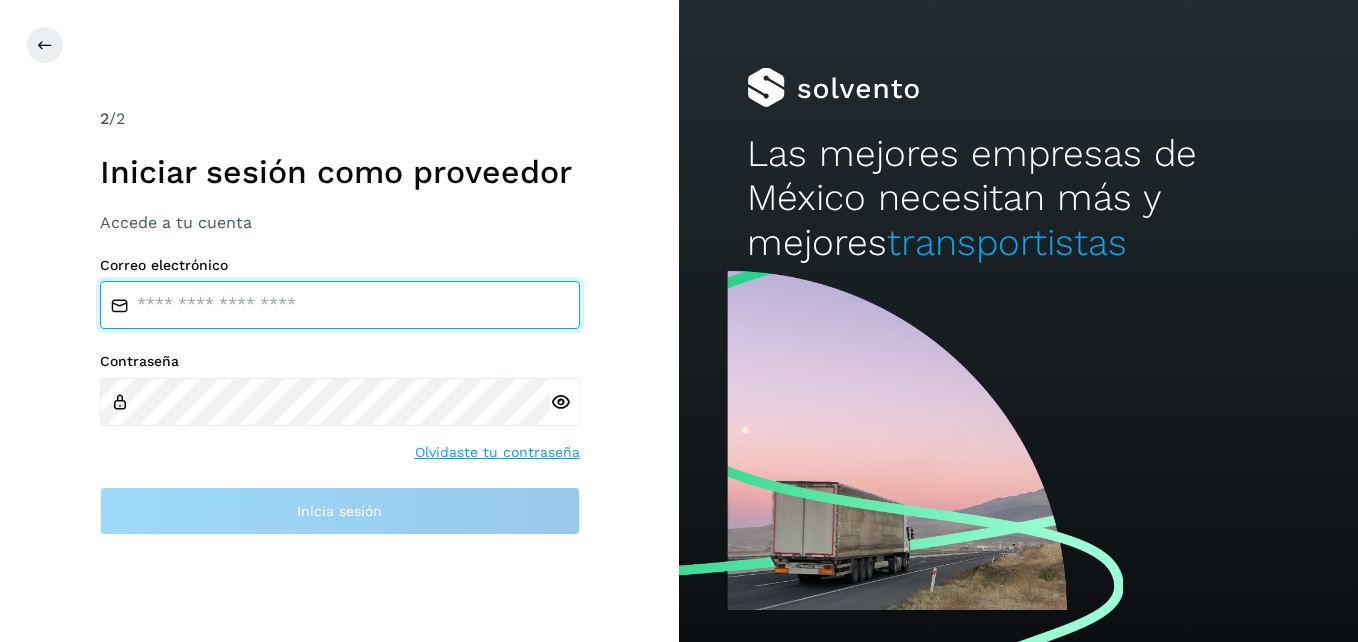 type on "**********" 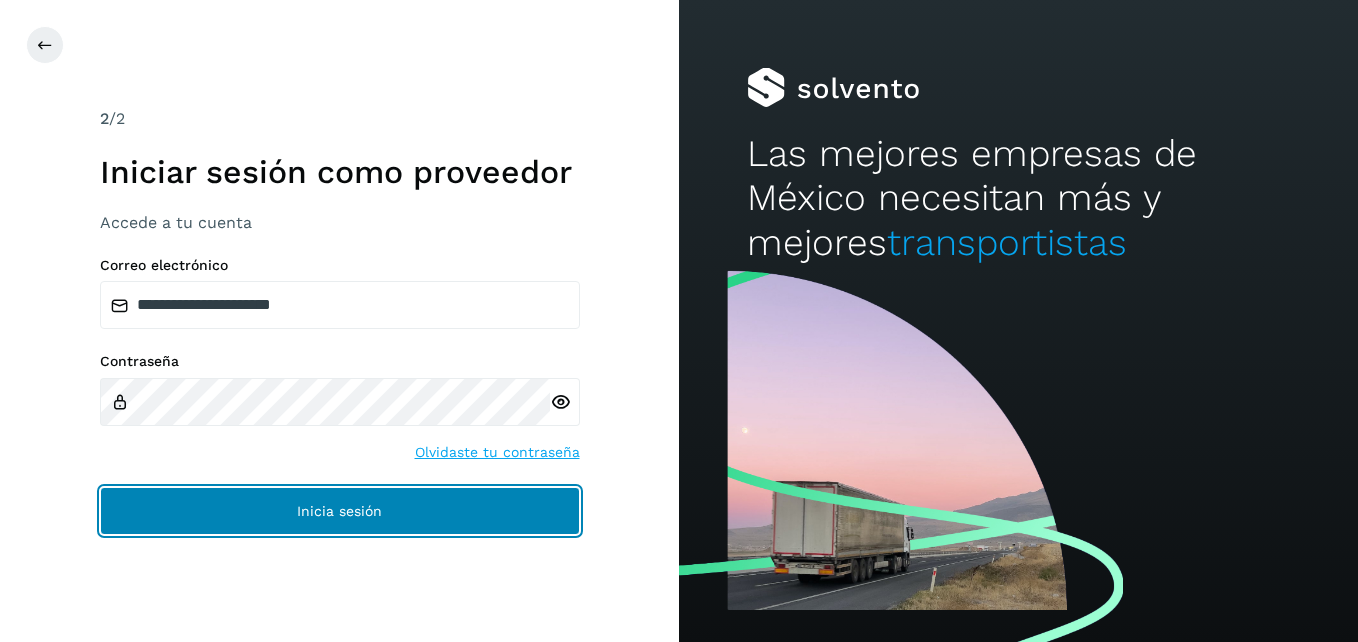 click on "Inicia sesión" at bounding box center (340, 511) 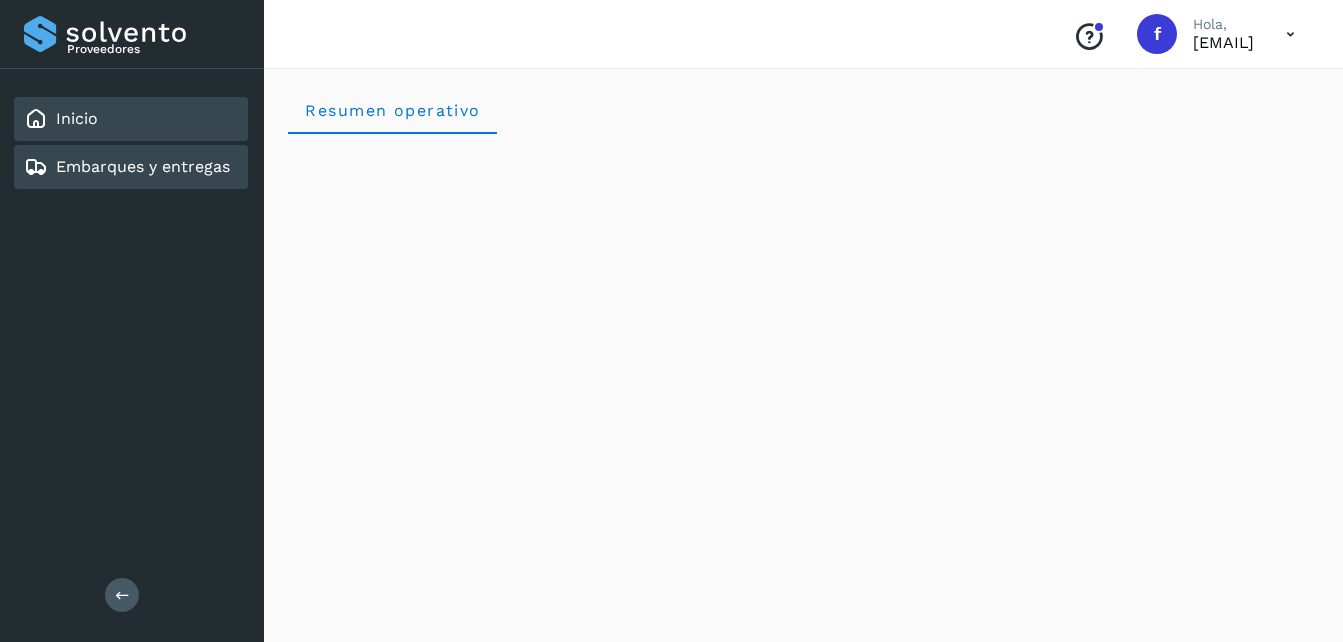 click on "Embarques y entregas" 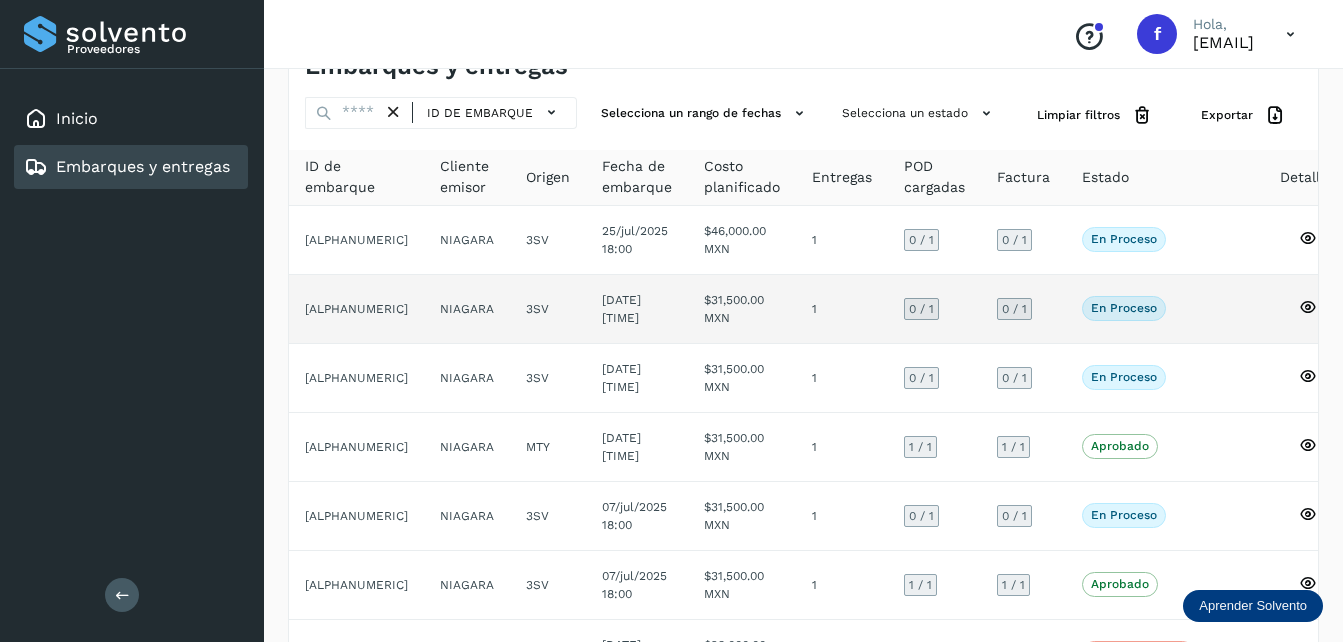 scroll, scrollTop: 0, scrollLeft: 0, axis: both 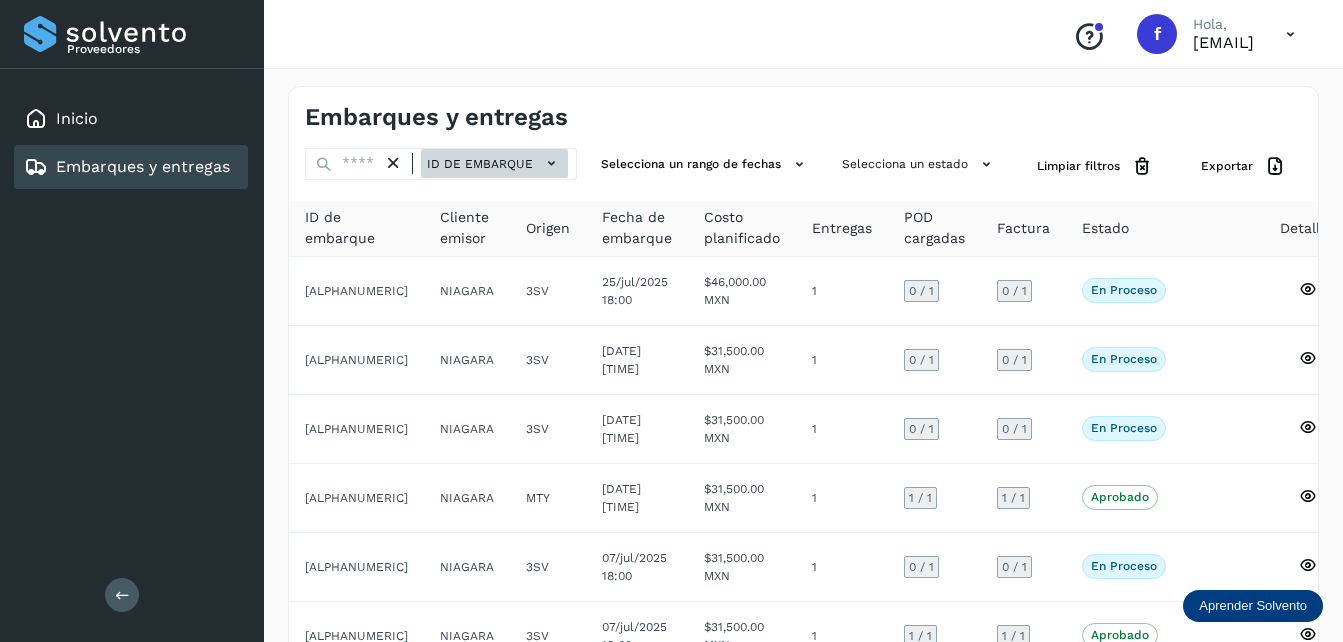 click on "ID de embarque" 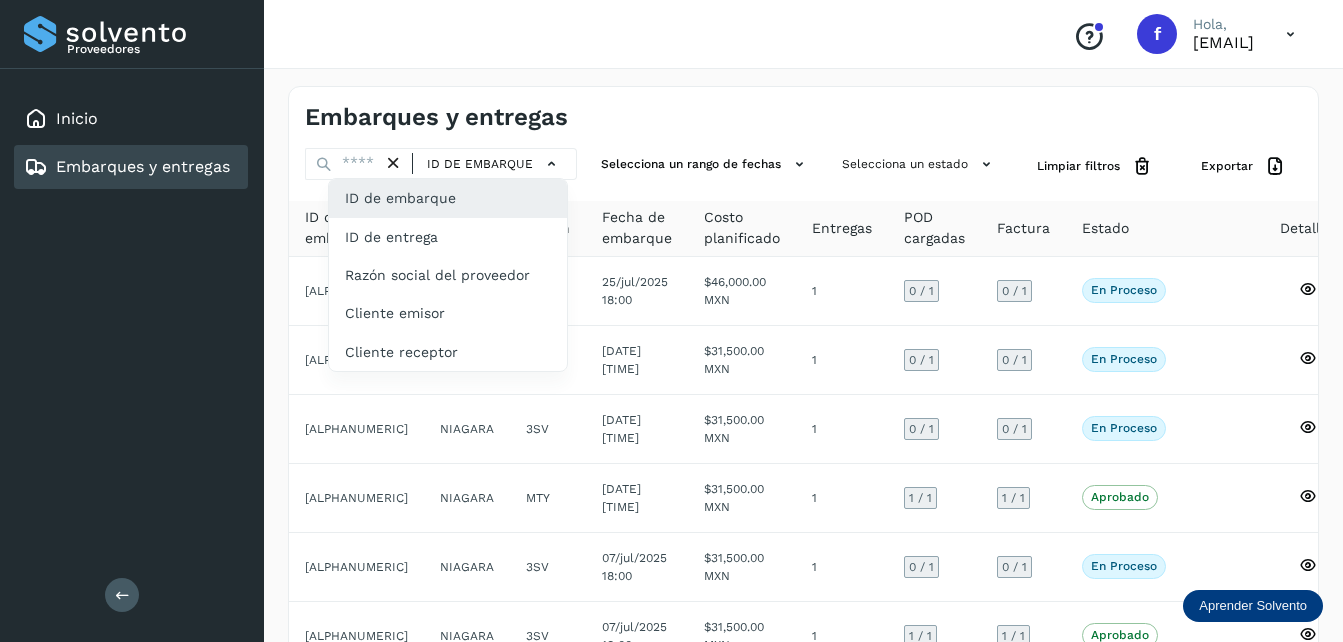click at bounding box center [671, 321] 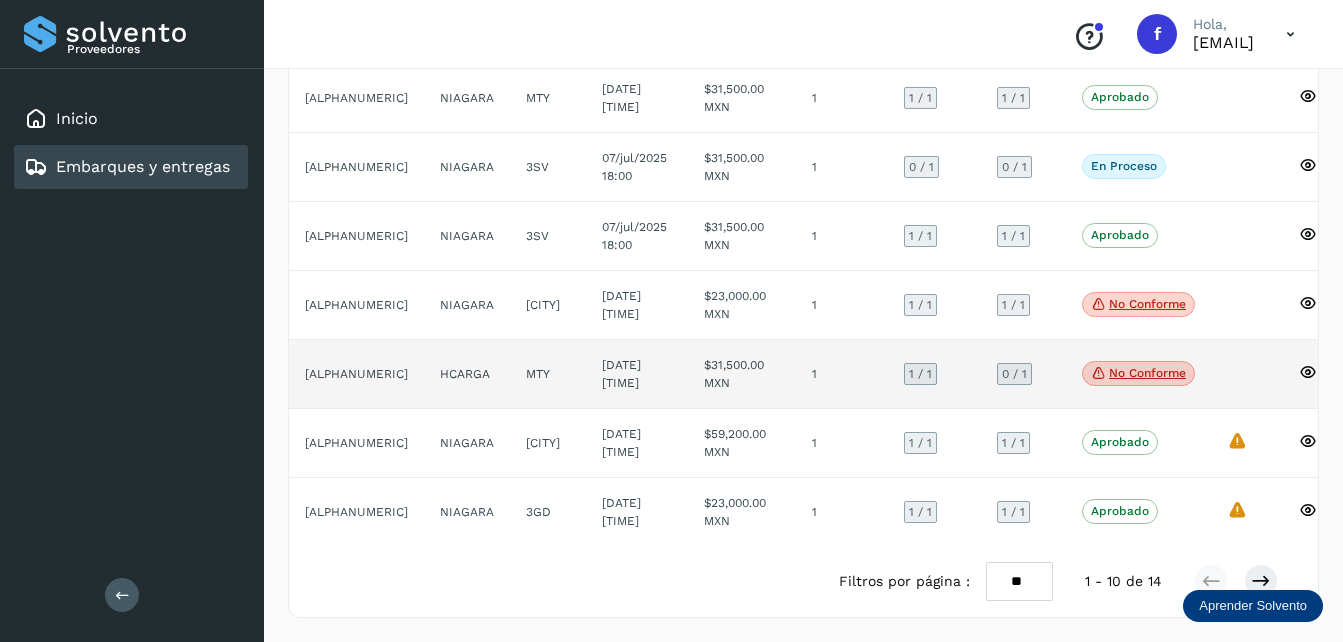 scroll, scrollTop: 415, scrollLeft: 0, axis: vertical 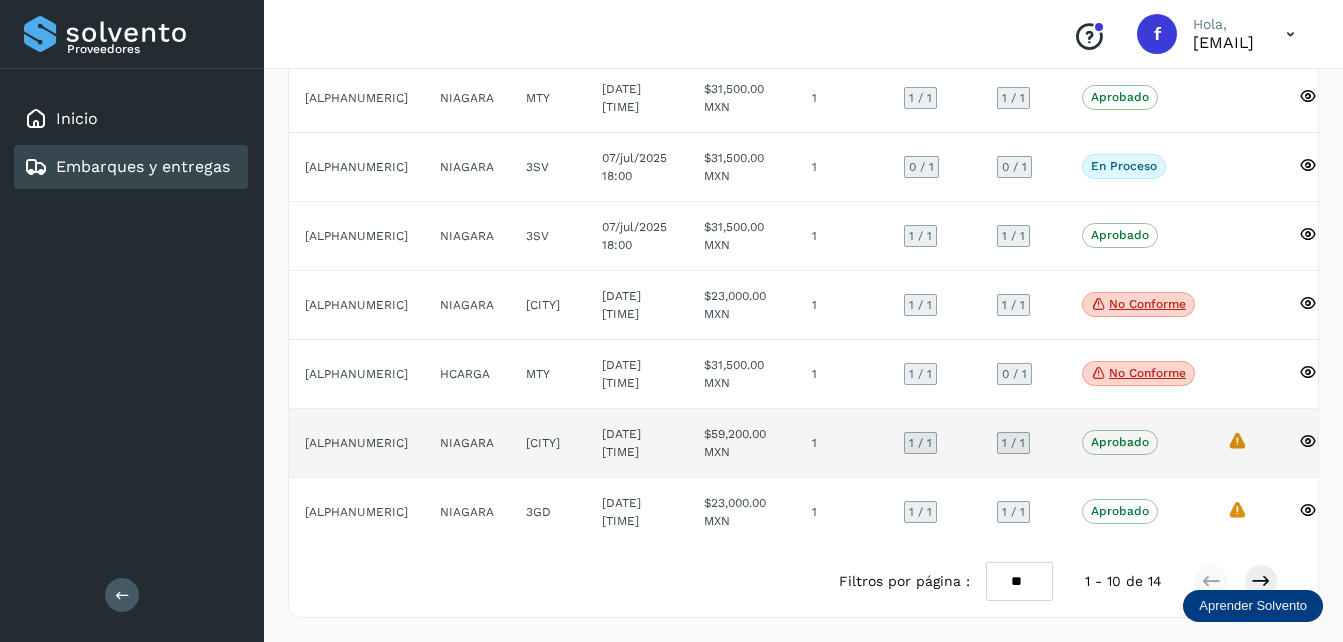 click on "NIAGARA" 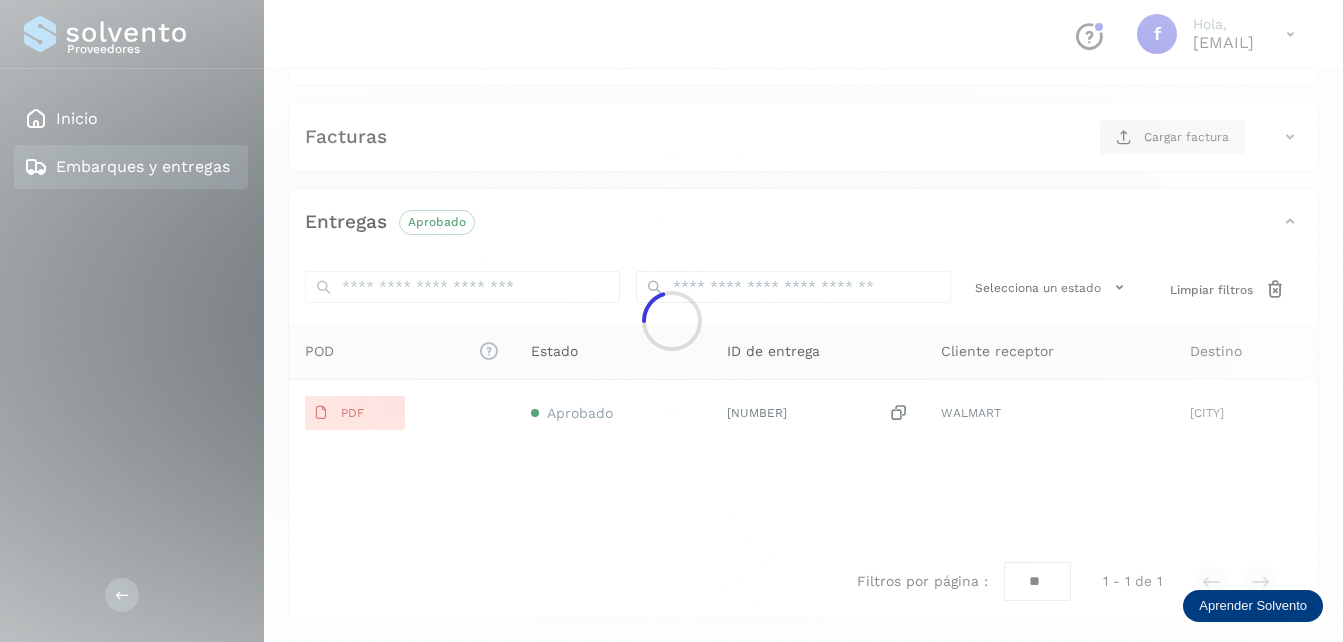 scroll, scrollTop: 376, scrollLeft: 0, axis: vertical 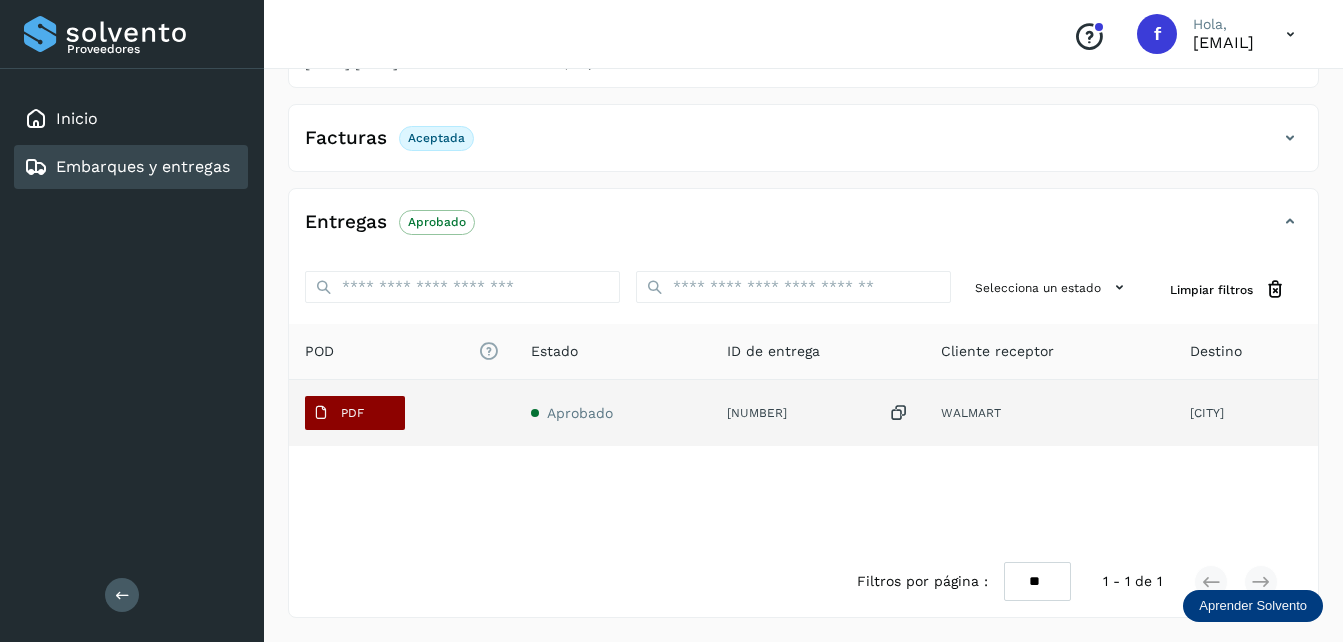 click on "PDF" at bounding box center [338, 413] 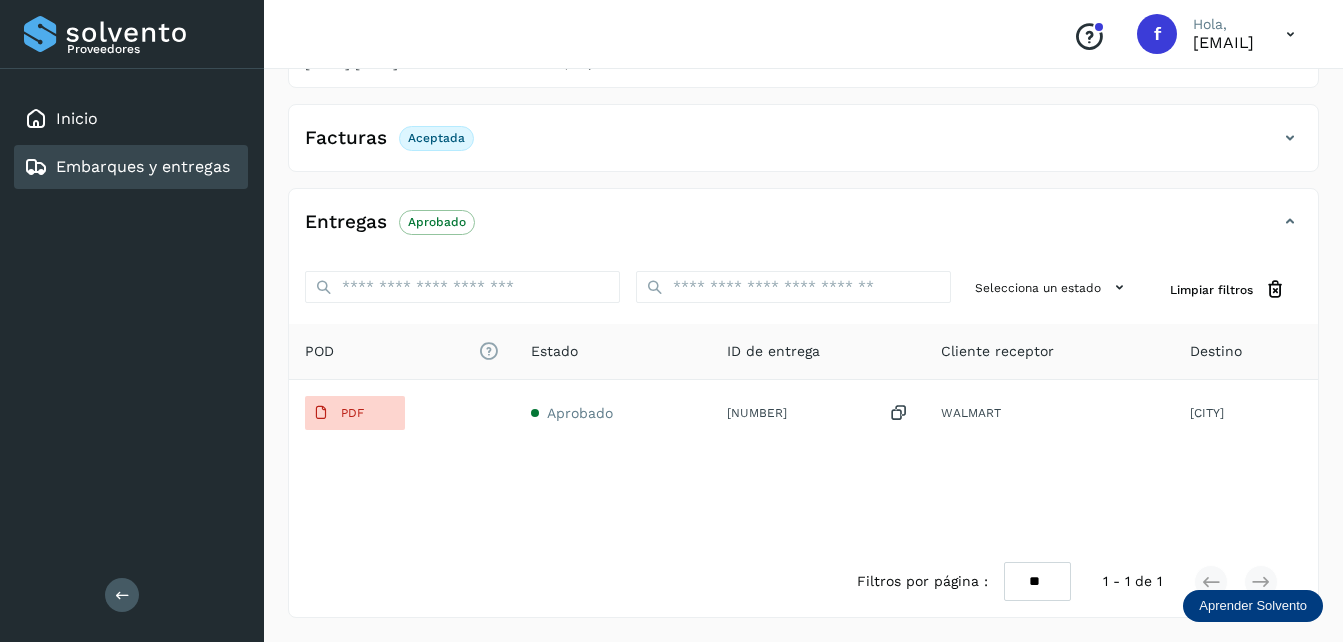 type 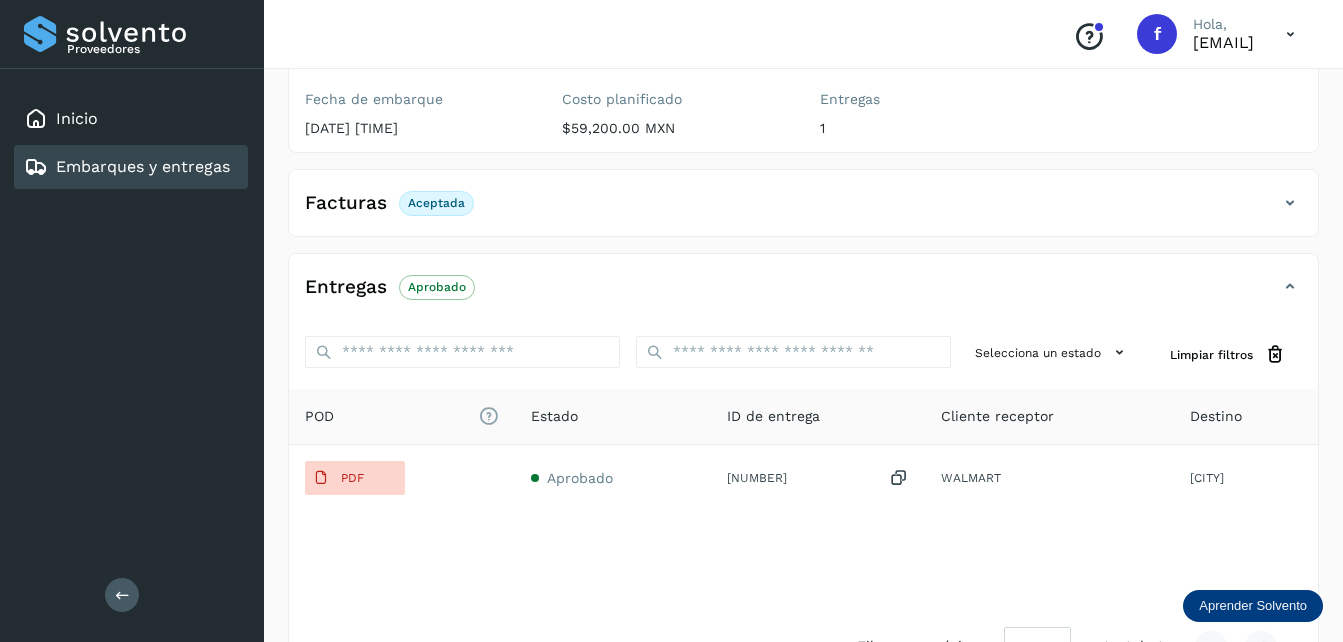 scroll, scrollTop: 276, scrollLeft: 0, axis: vertical 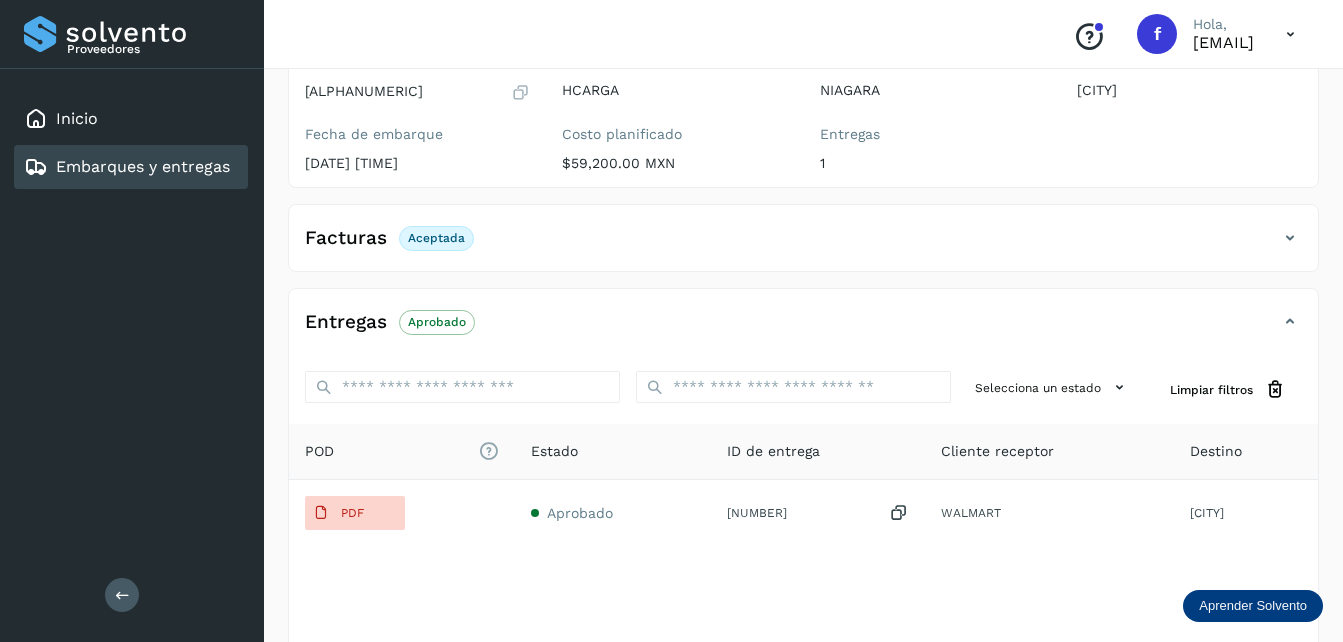 drag, startPoint x: 443, startPoint y: 87, endPoint x: 368, endPoint y: 96, distance: 75.53807 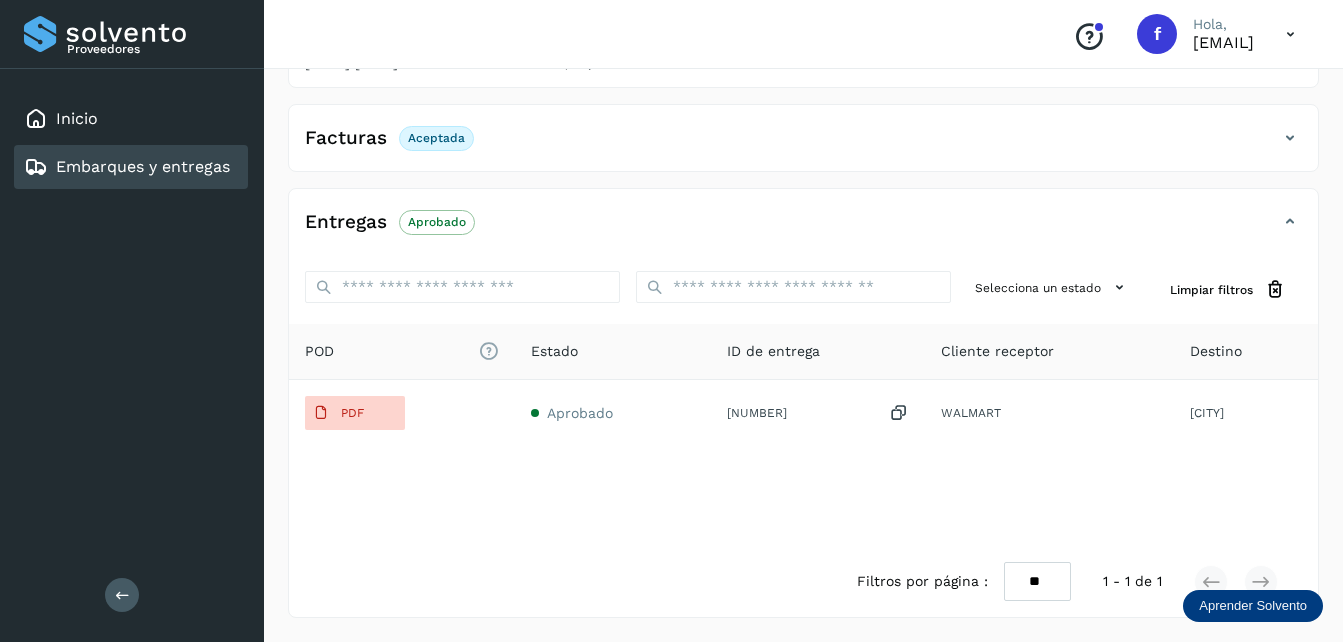 scroll, scrollTop: 0, scrollLeft: 0, axis: both 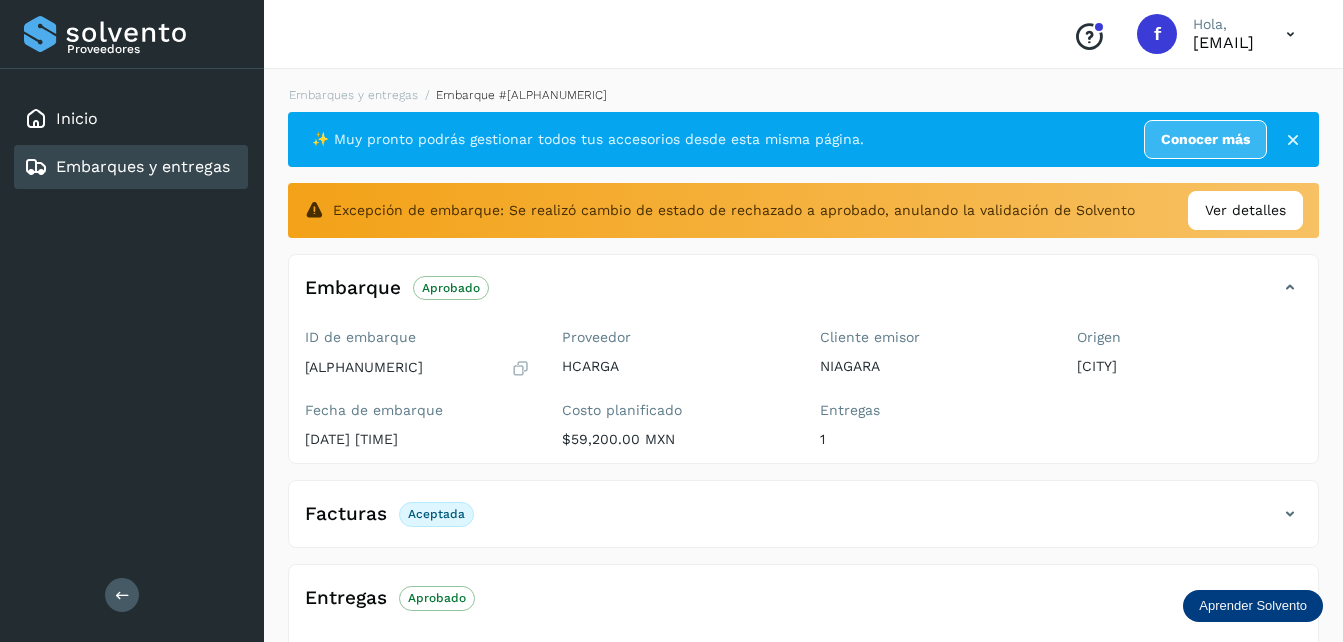 click at bounding box center (1293, 140) 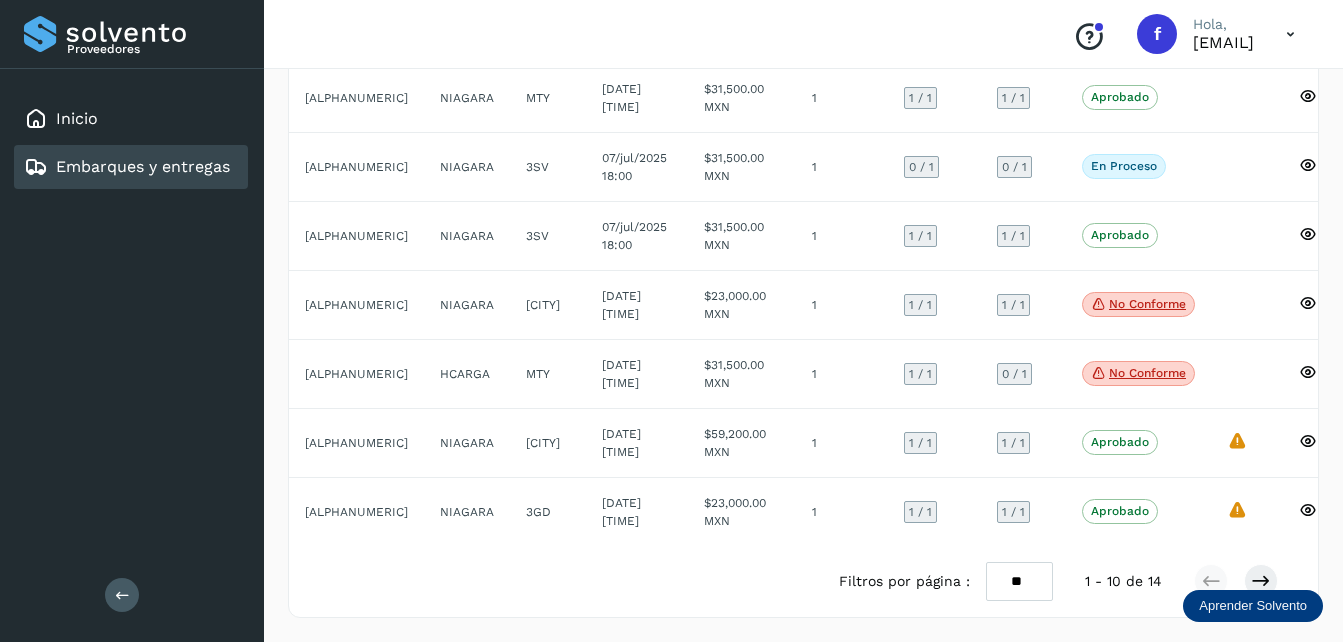 scroll, scrollTop: 415, scrollLeft: 0, axis: vertical 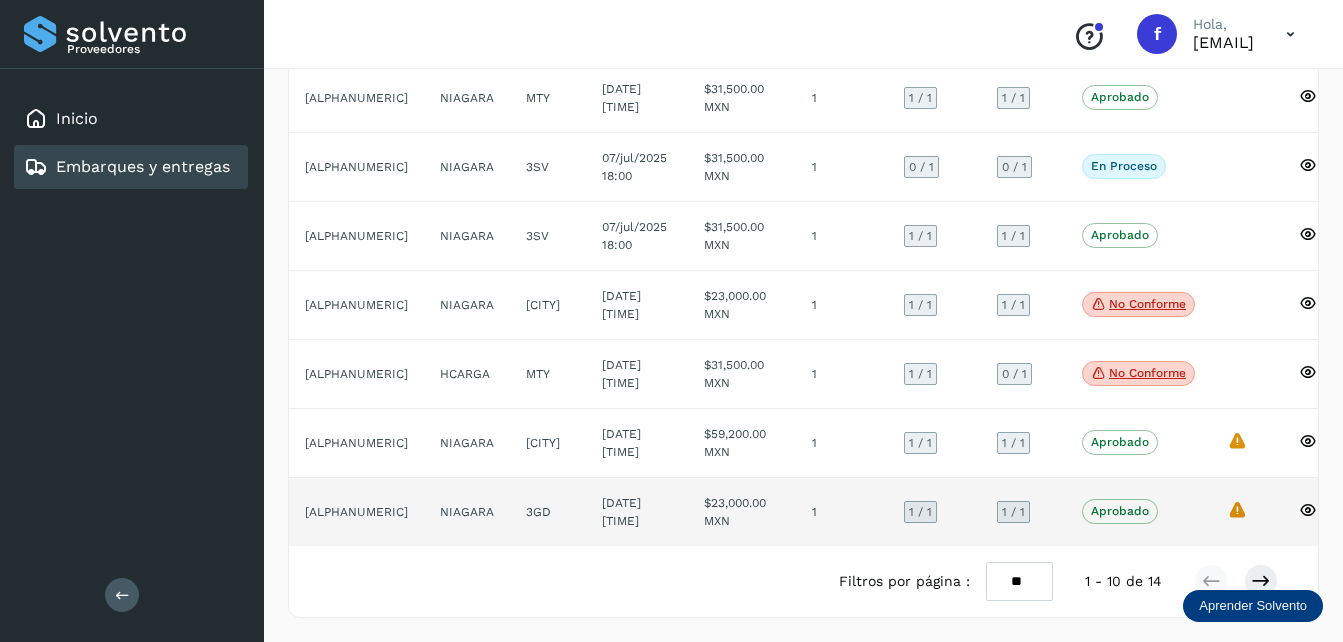 click on "3GD" 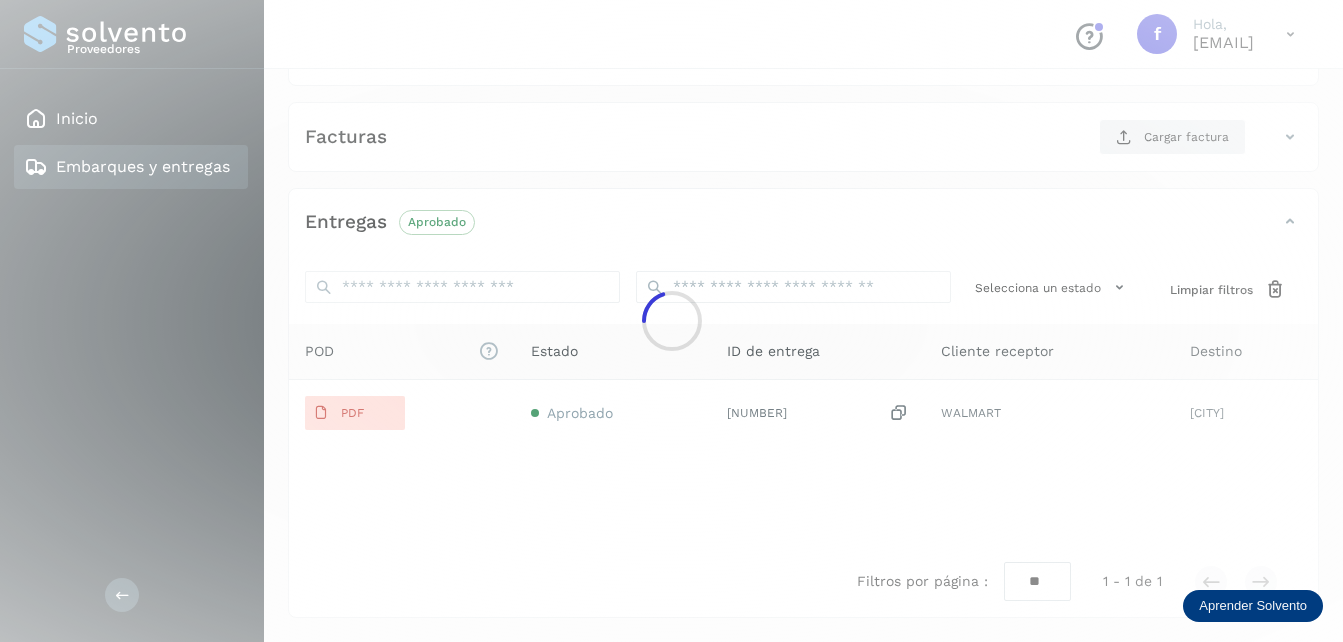 scroll, scrollTop: 376, scrollLeft: 0, axis: vertical 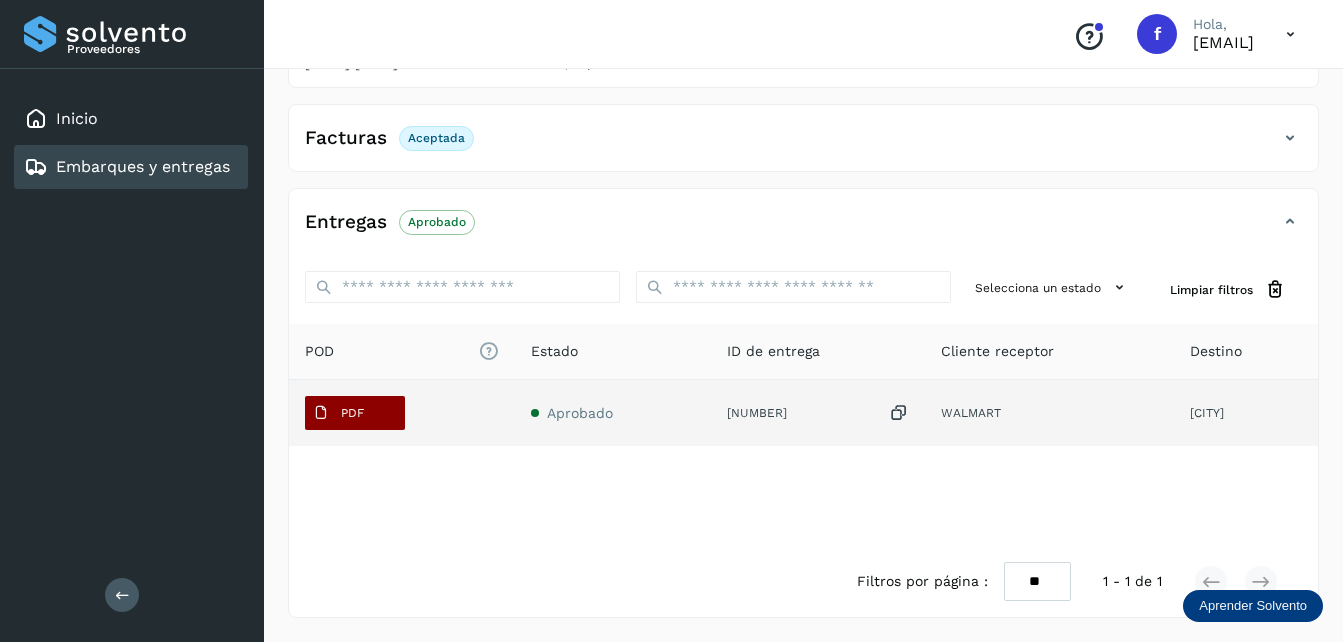 click on "PDF" at bounding box center [338, 413] 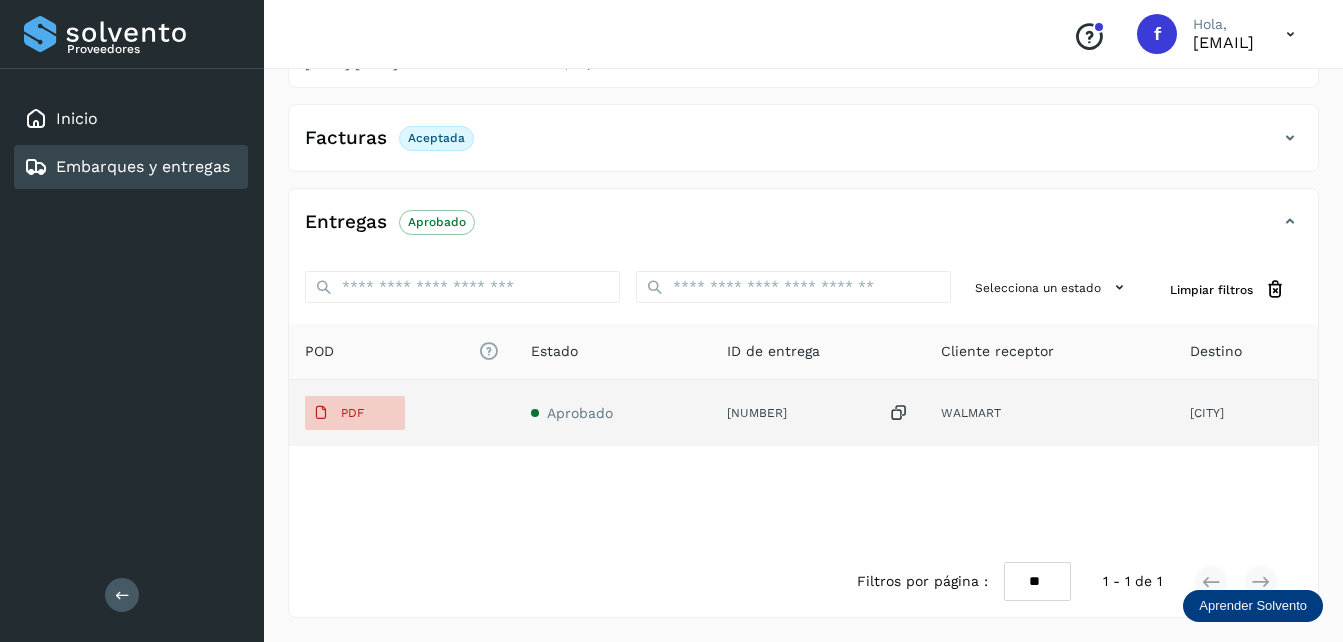 click on "[NUMBER]" 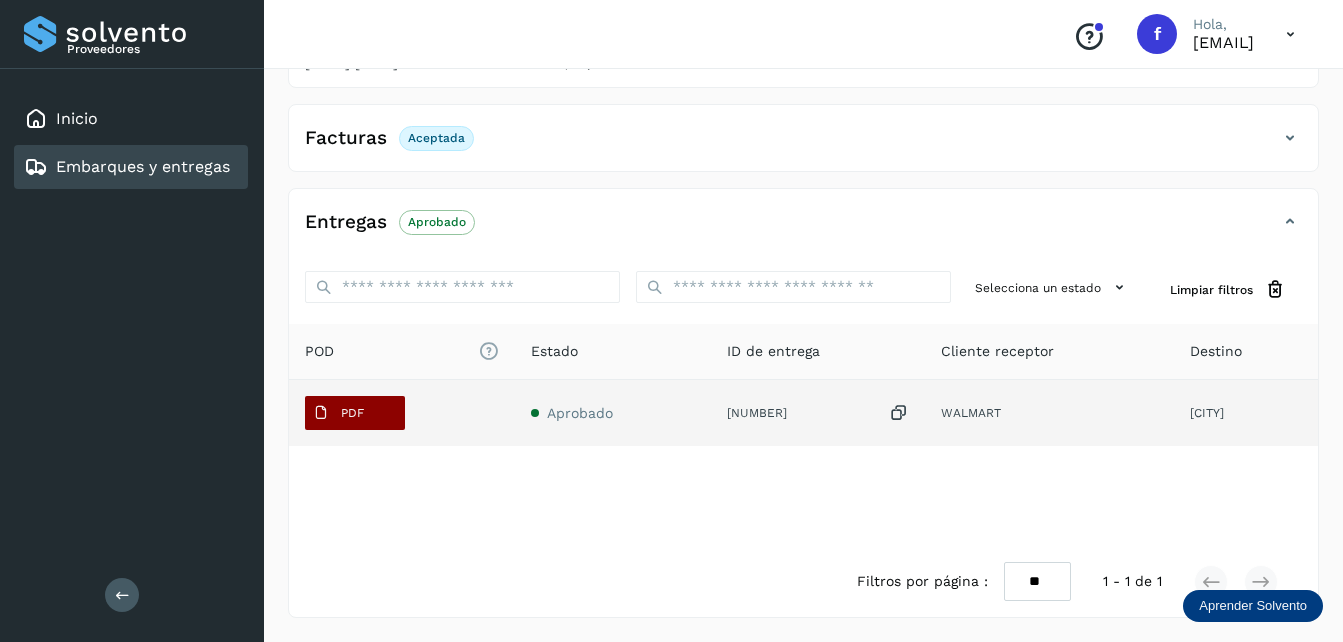 click on "PDF" at bounding box center (352, 413) 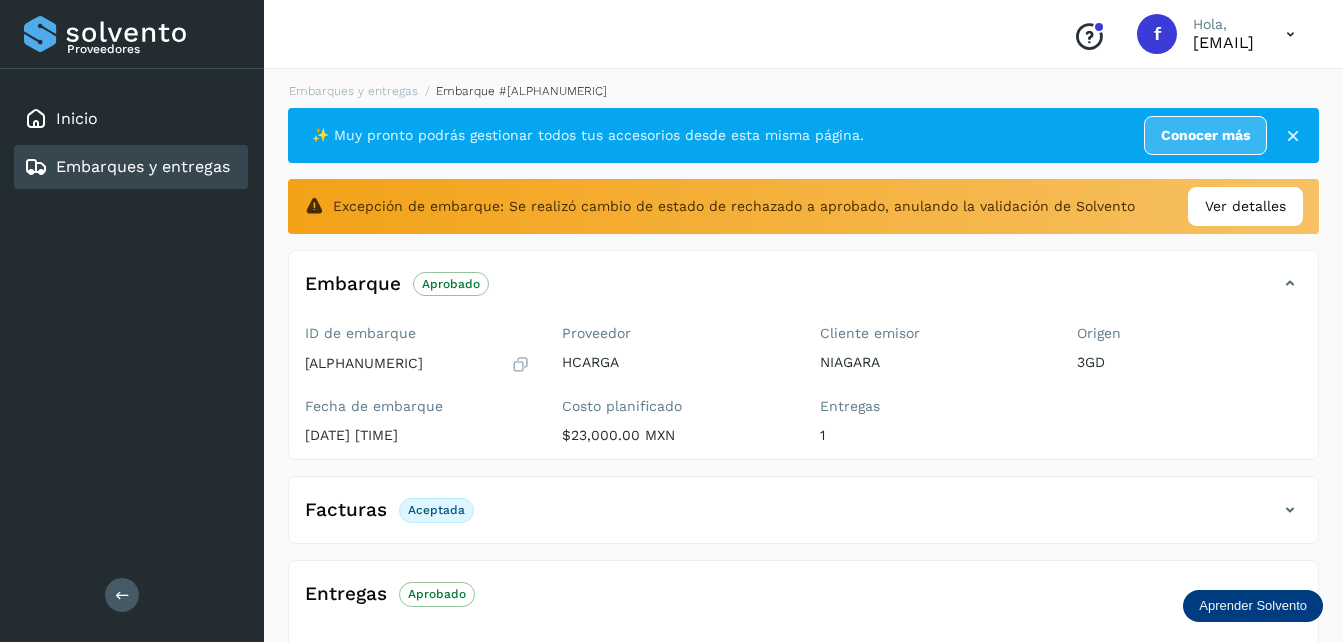 scroll, scrollTop: 0, scrollLeft: 0, axis: both 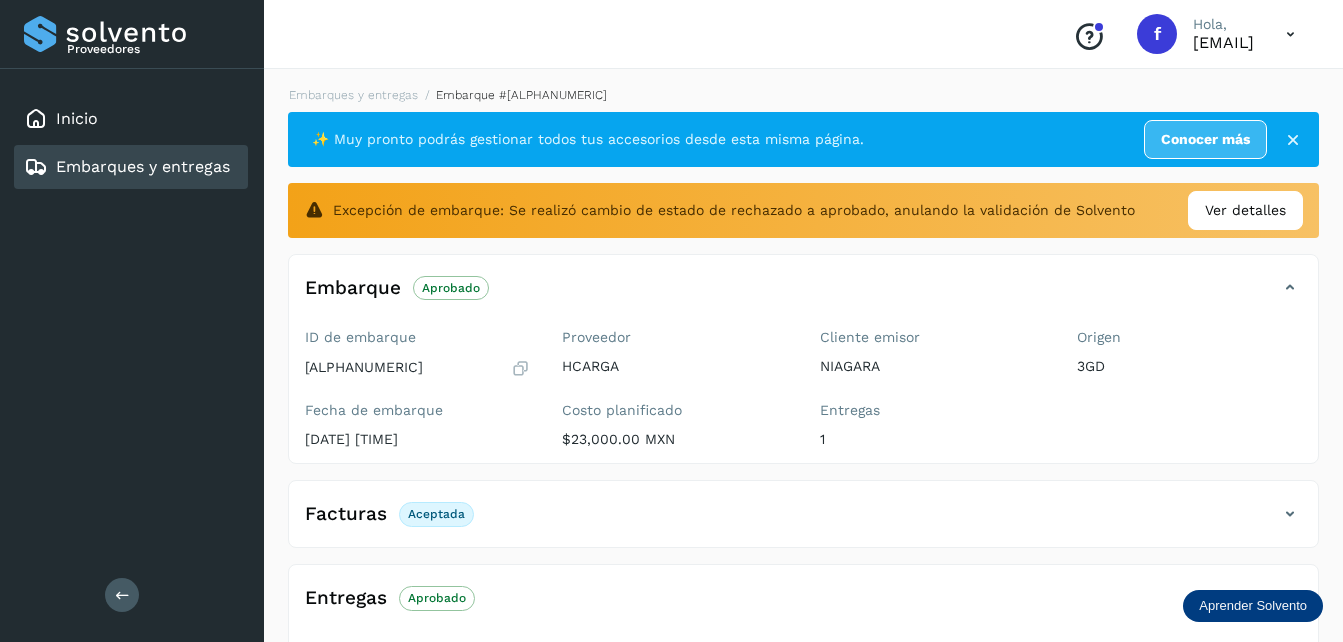 drag, startPoint x: 450, startPoint y: 370, endPoint x: 365, endPoint y: 370, distance: 85 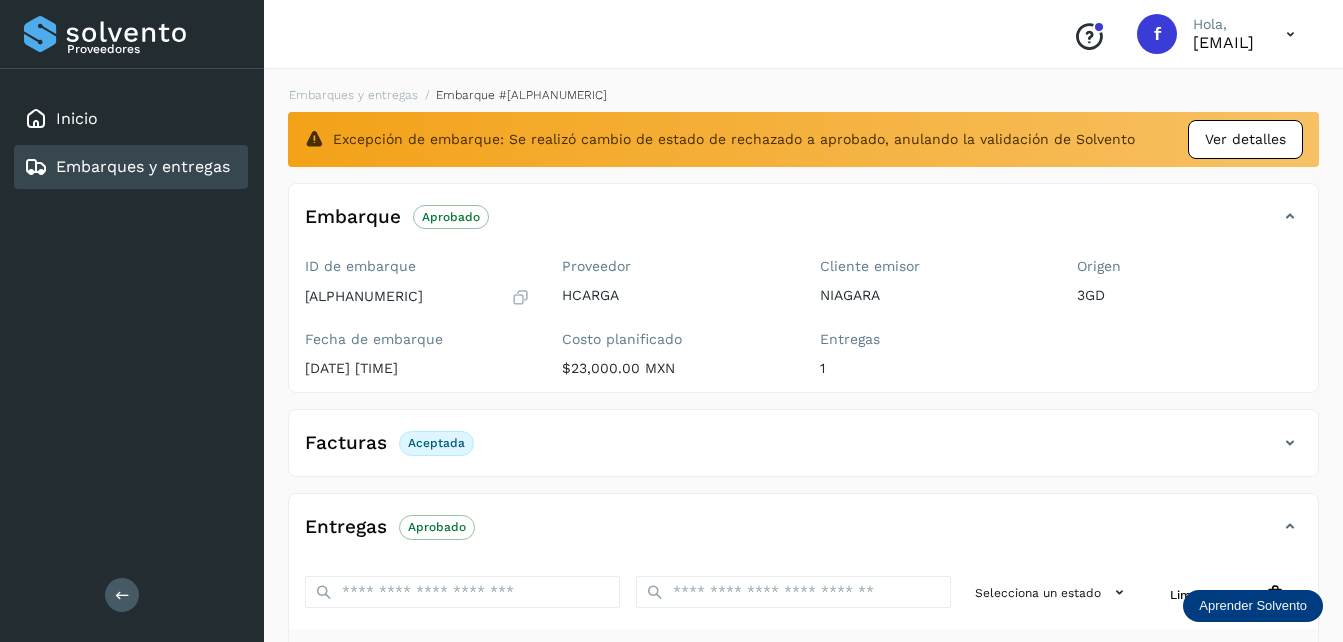 click on "Ver detalles" at bounding box center [1245, 139] 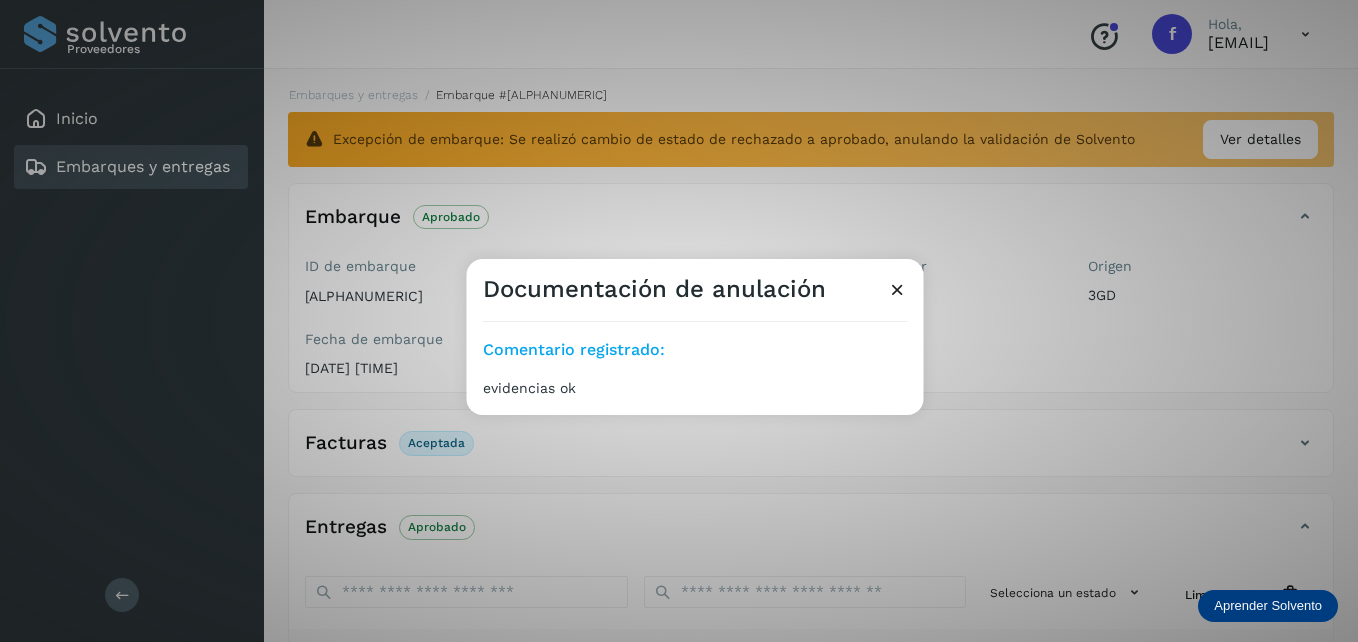 click at bounding box center [897, 289] 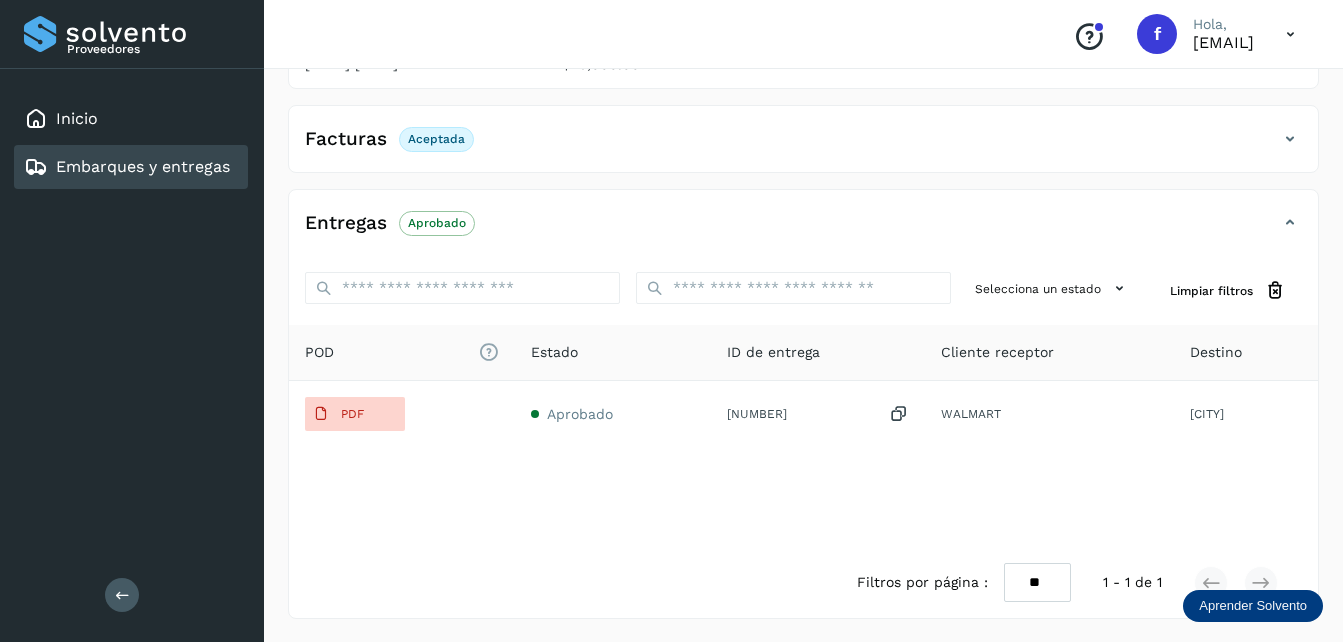 scroll, scrollTop: 305, scrollLeft: 0, axis: vertical 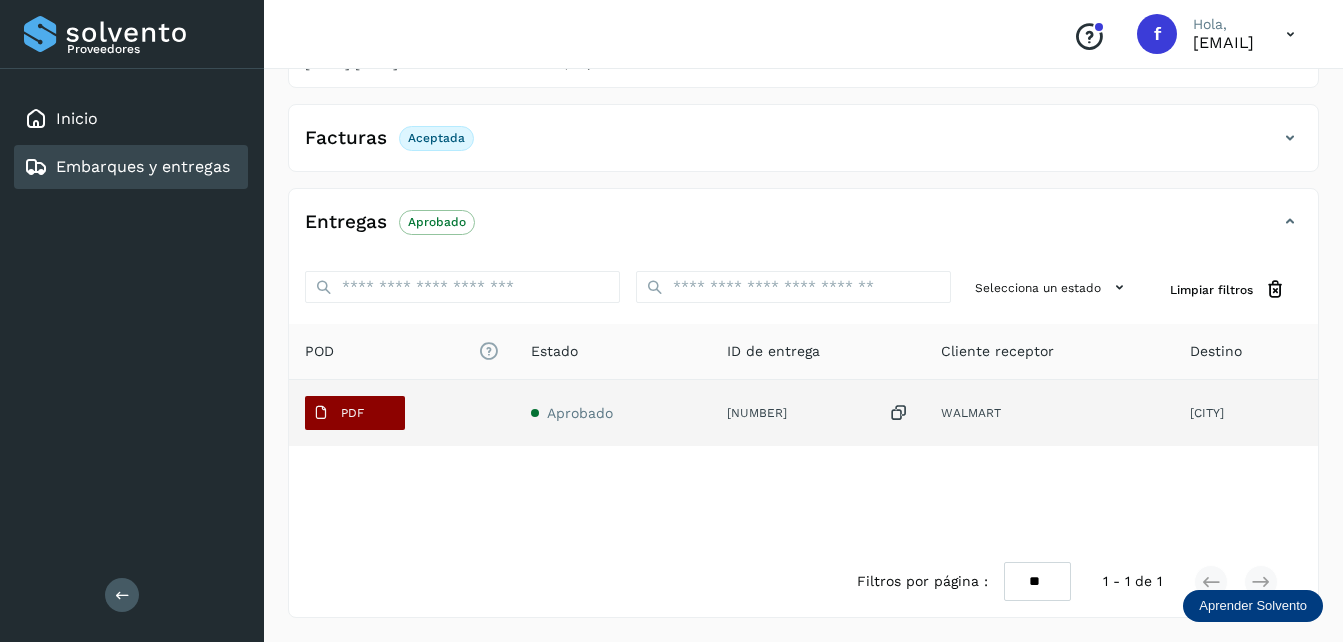 click on "PDF" at bounding box center (338, 413) 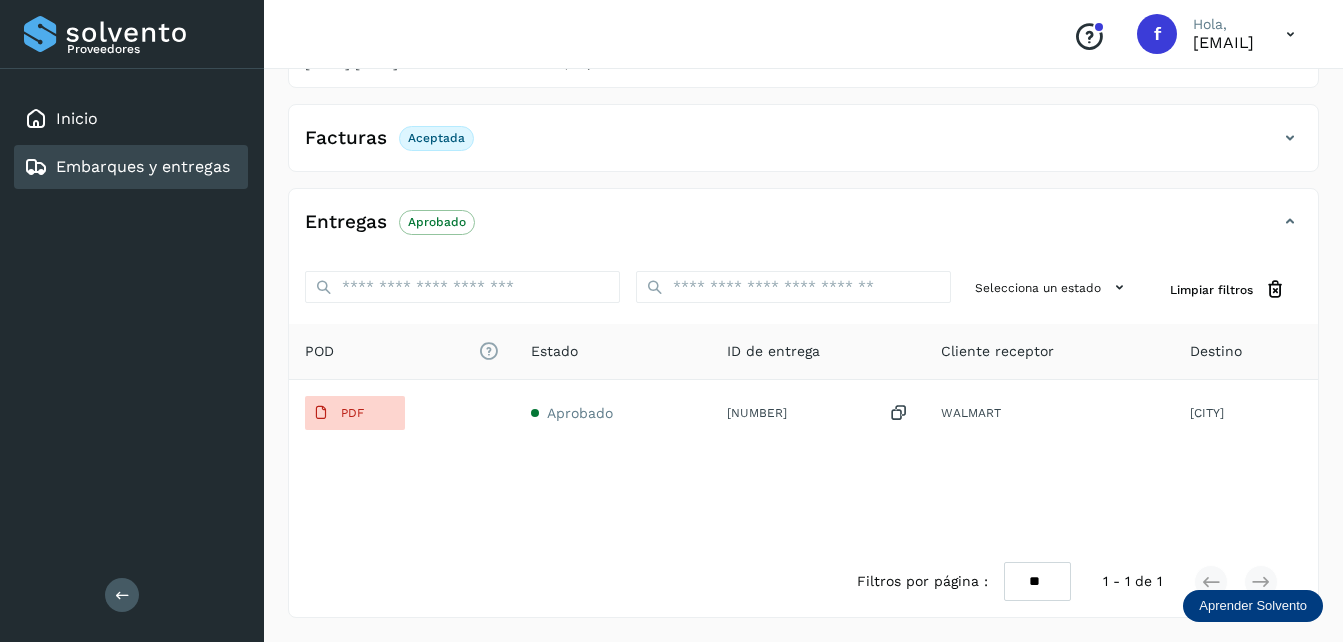 type 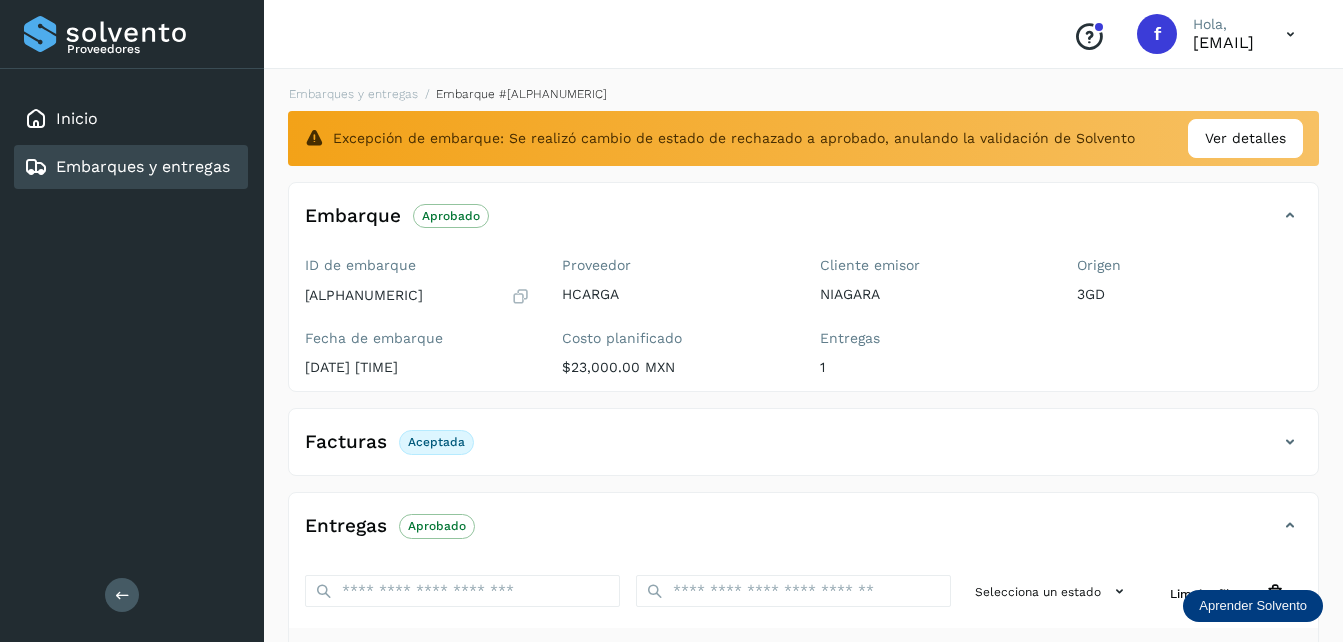 scroll, scrollTop: 0, scrollLeft: 0, axis: both 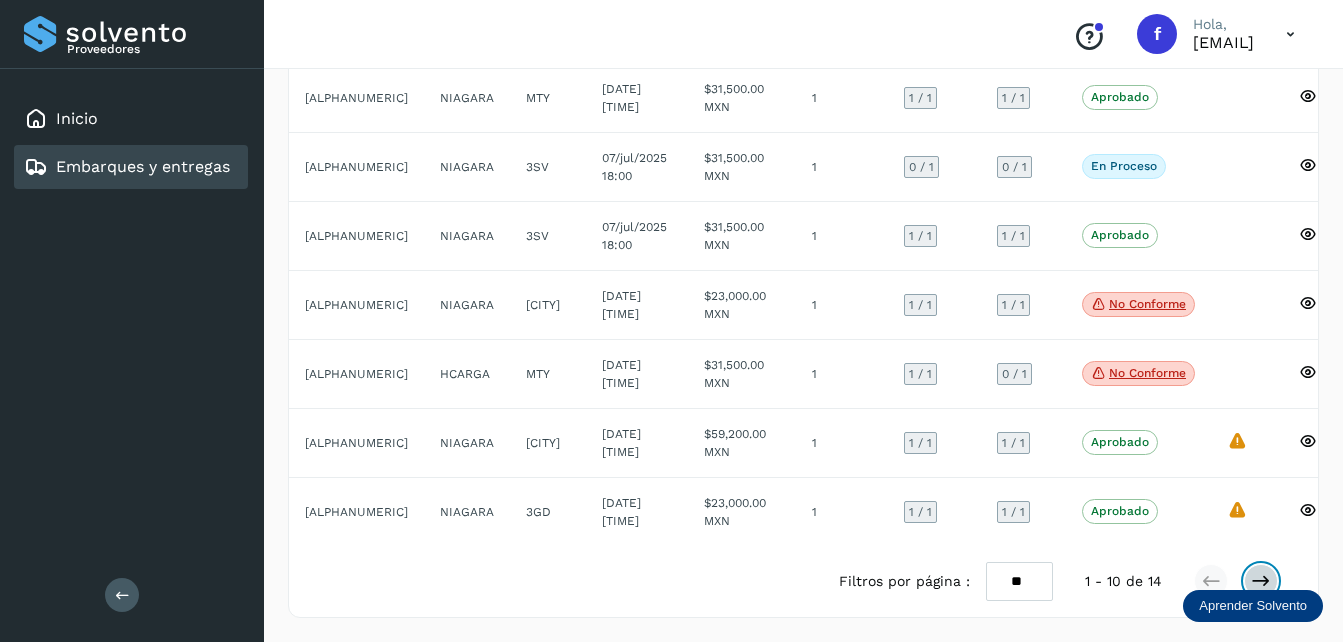 click at bounding box center [1261, 581] 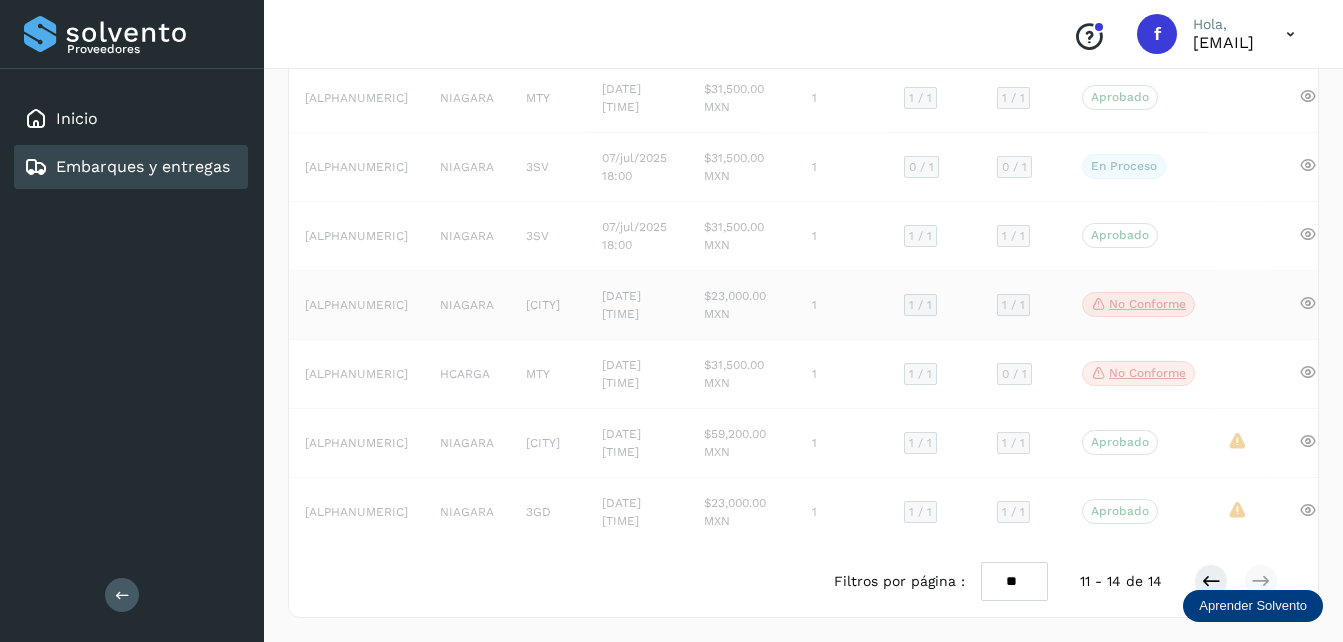 scroll, scrollTop: 0, scrollLeft: 0, axis: both 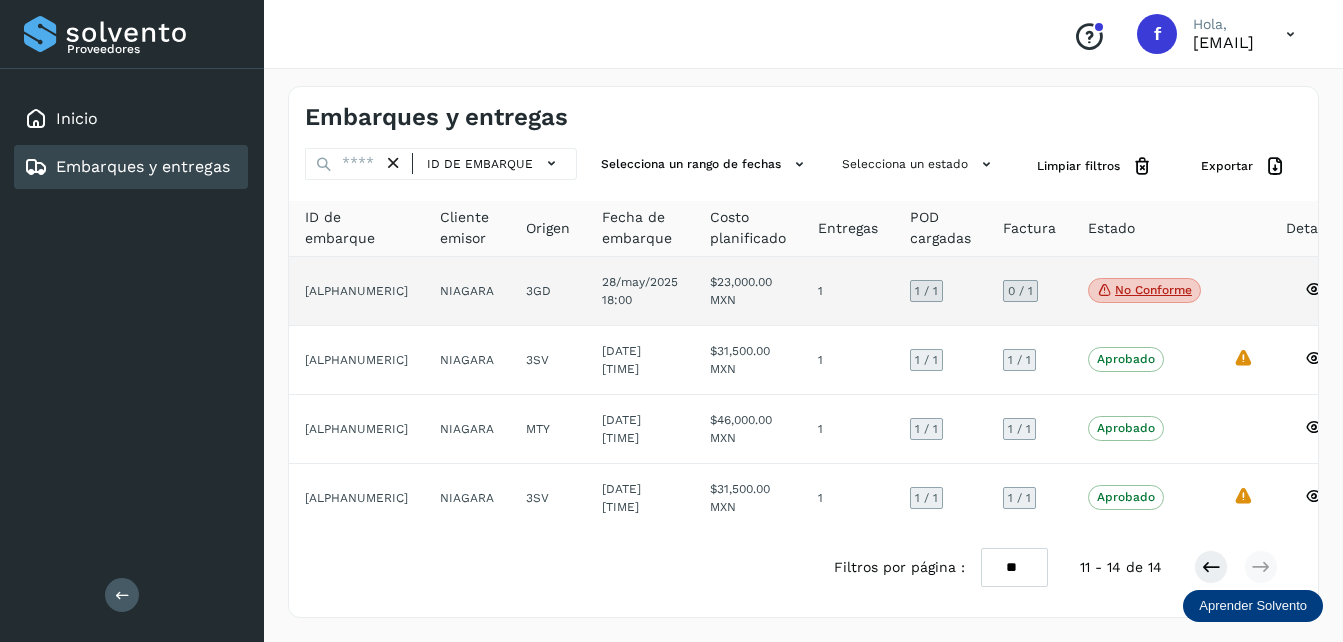 drag, startPoint x: 428, startPoint y: 289, endPoint x: 357, endPoint y: 291, distance: 71.02816 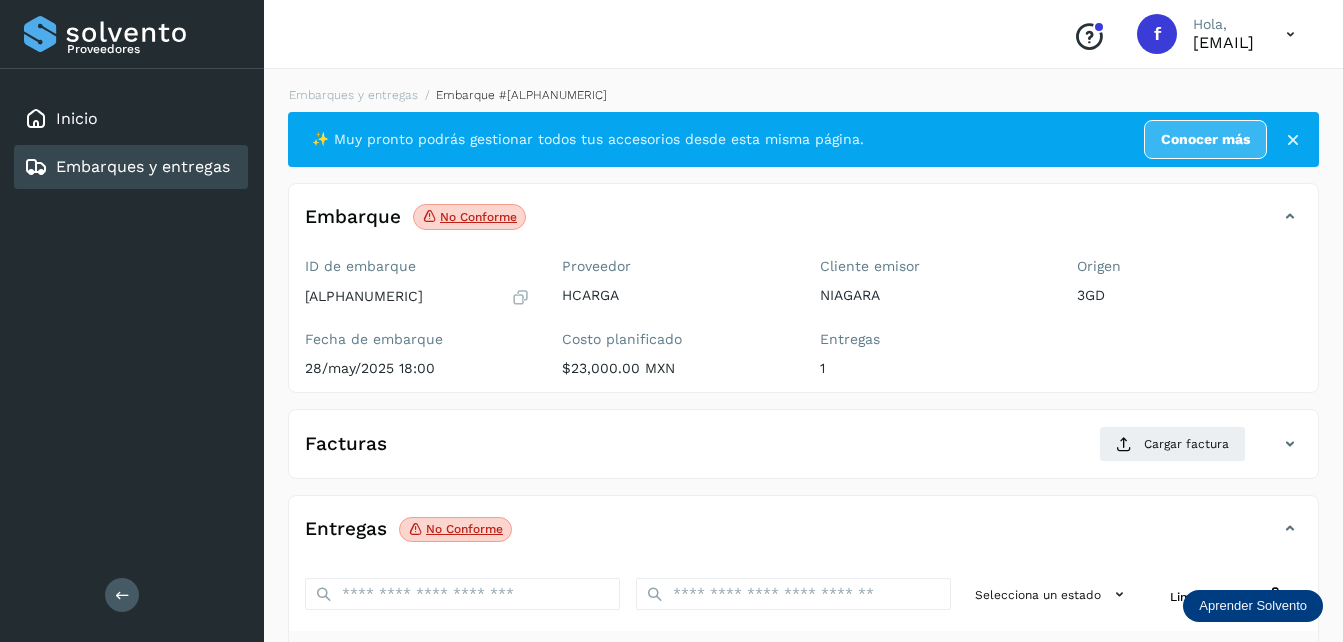 copy on "[ALPHANUMERIC]" 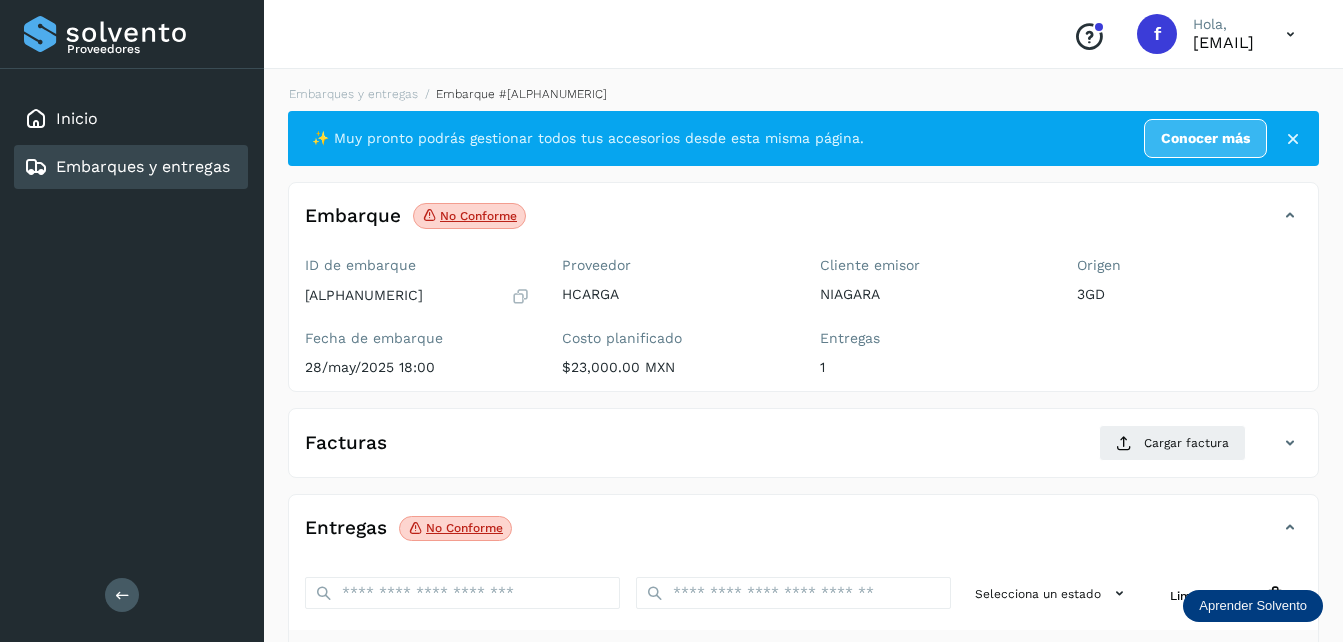 scroll, scrollTop: 0, scrollLeft: 0, axis: both 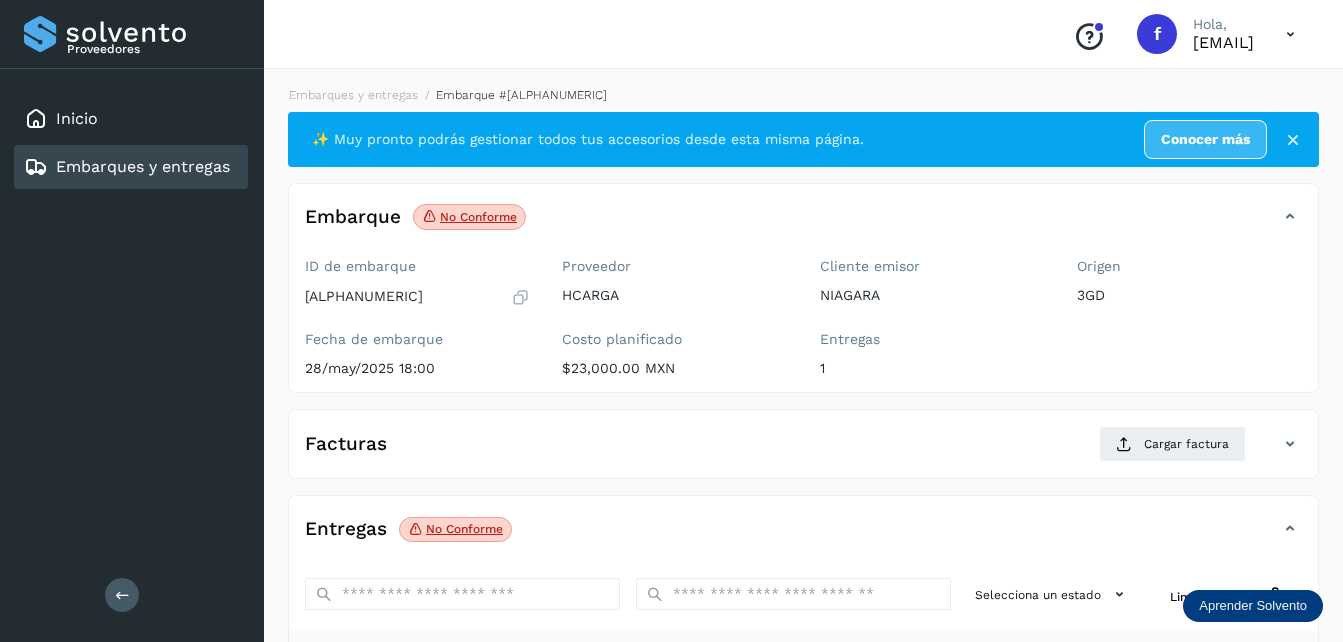 click at bounding box center [1293, 140] 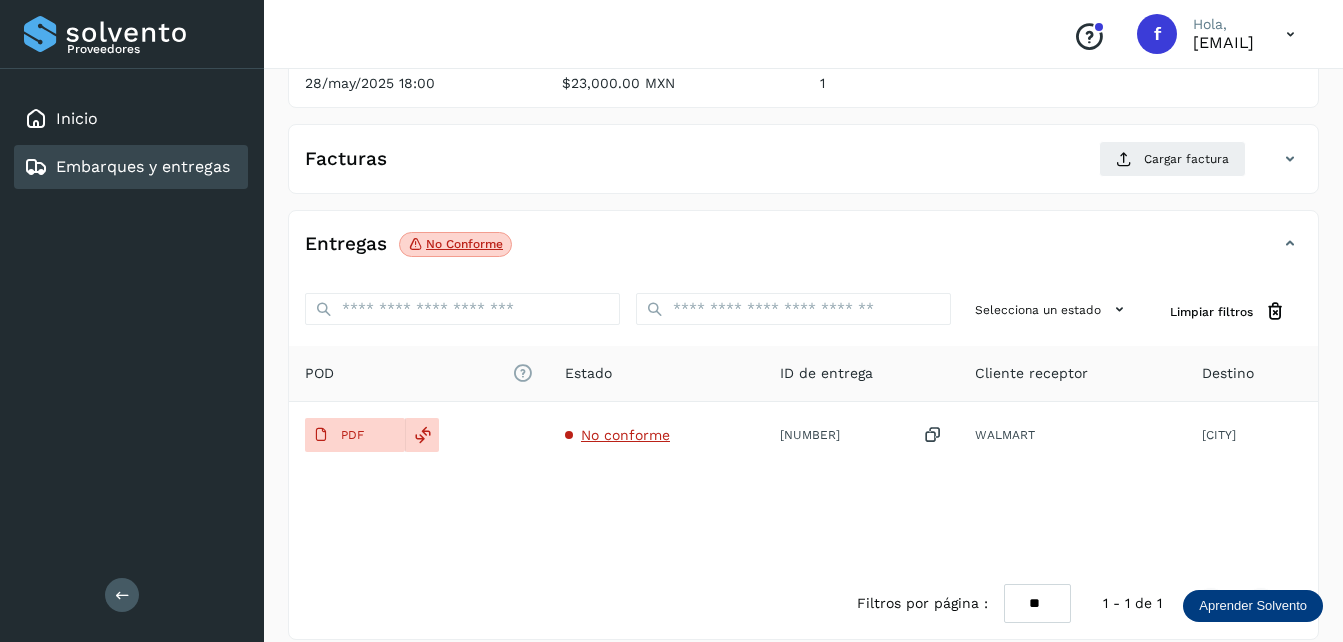 scroll, scrollTop: 244, scrollLeft: 0, axis: vertical 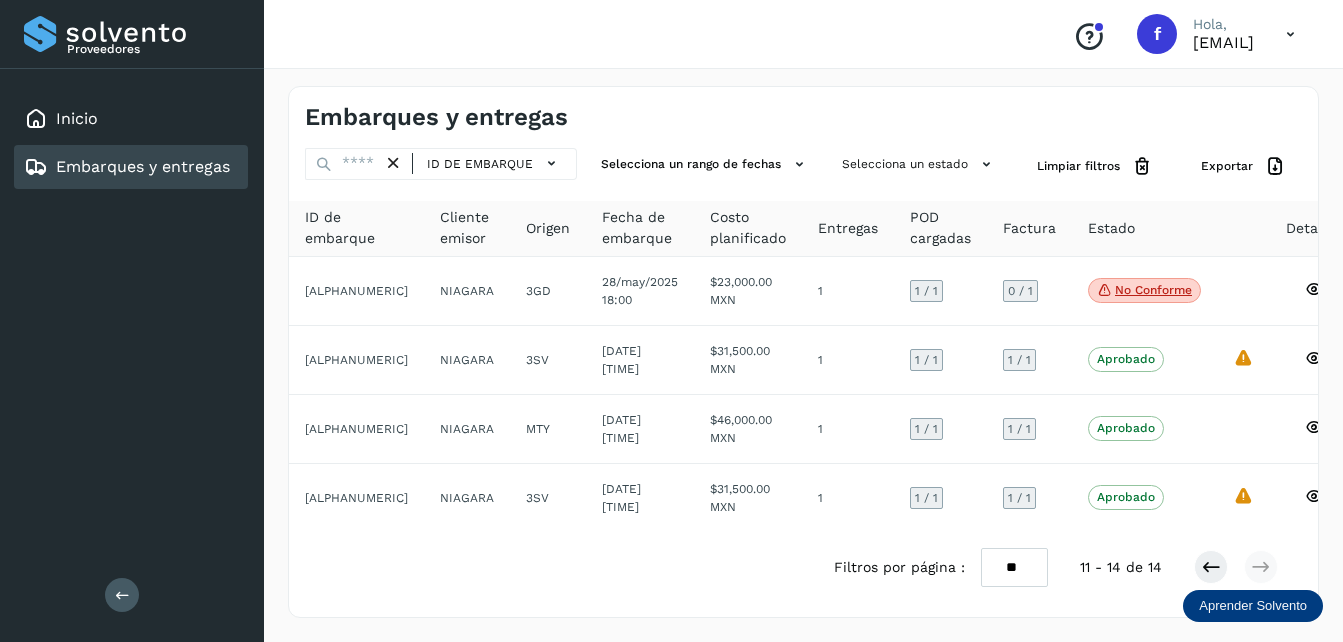 click on "** ** **" at bounding box center [1014, 567] 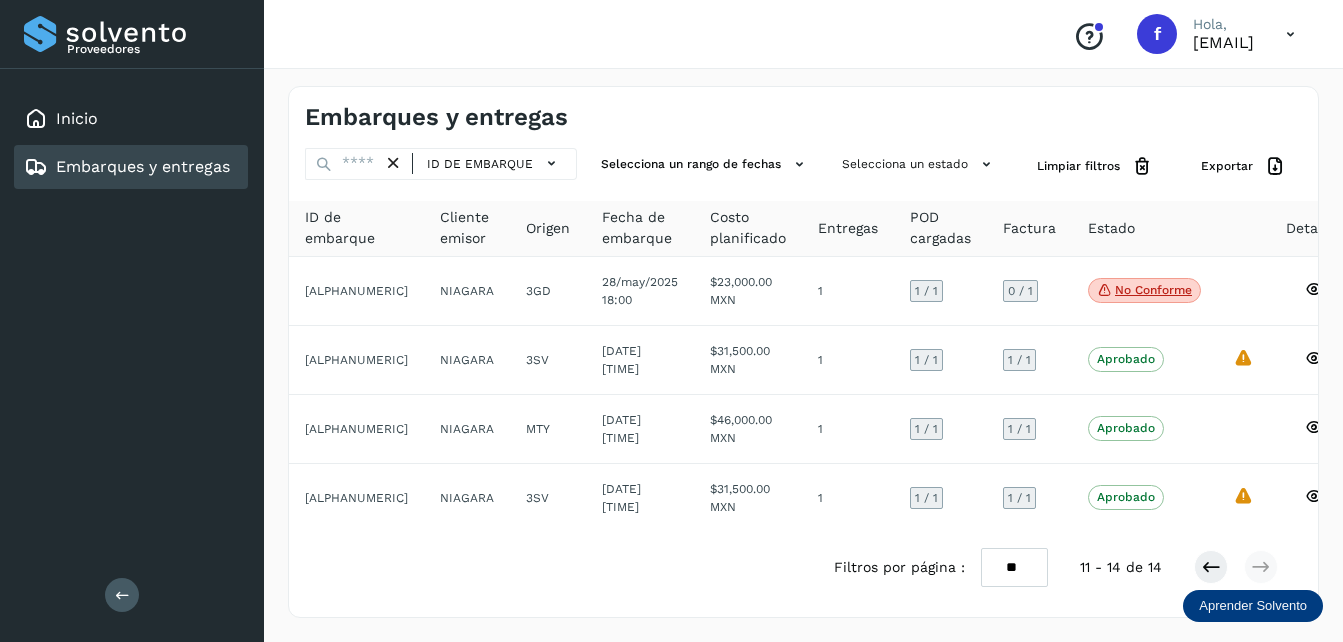 select on "**" 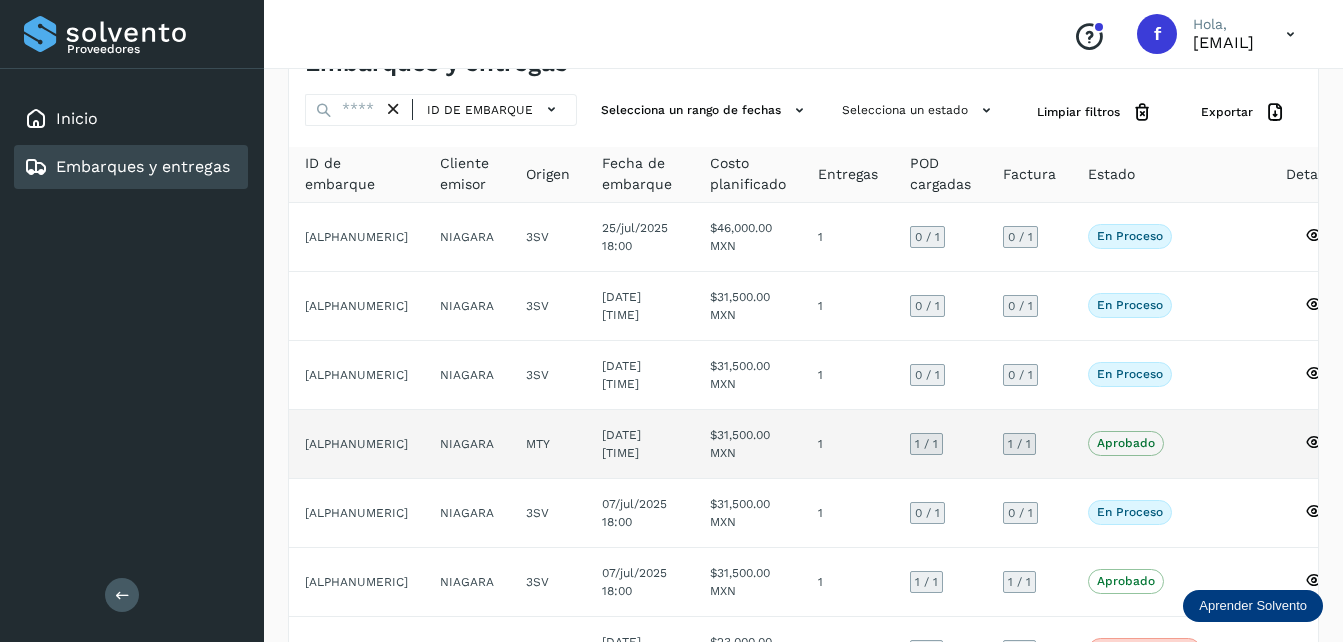 scroll, scrollTop: 101, scrollLeft: 0, axis: vertical 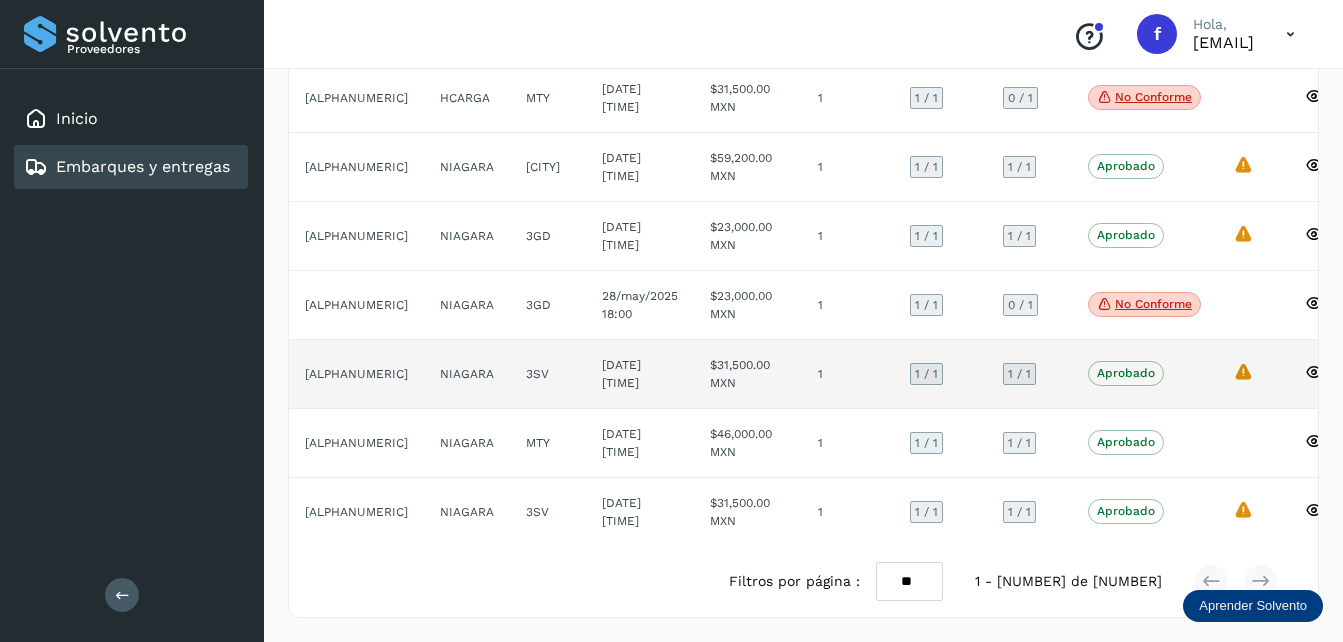 click on "3SV" 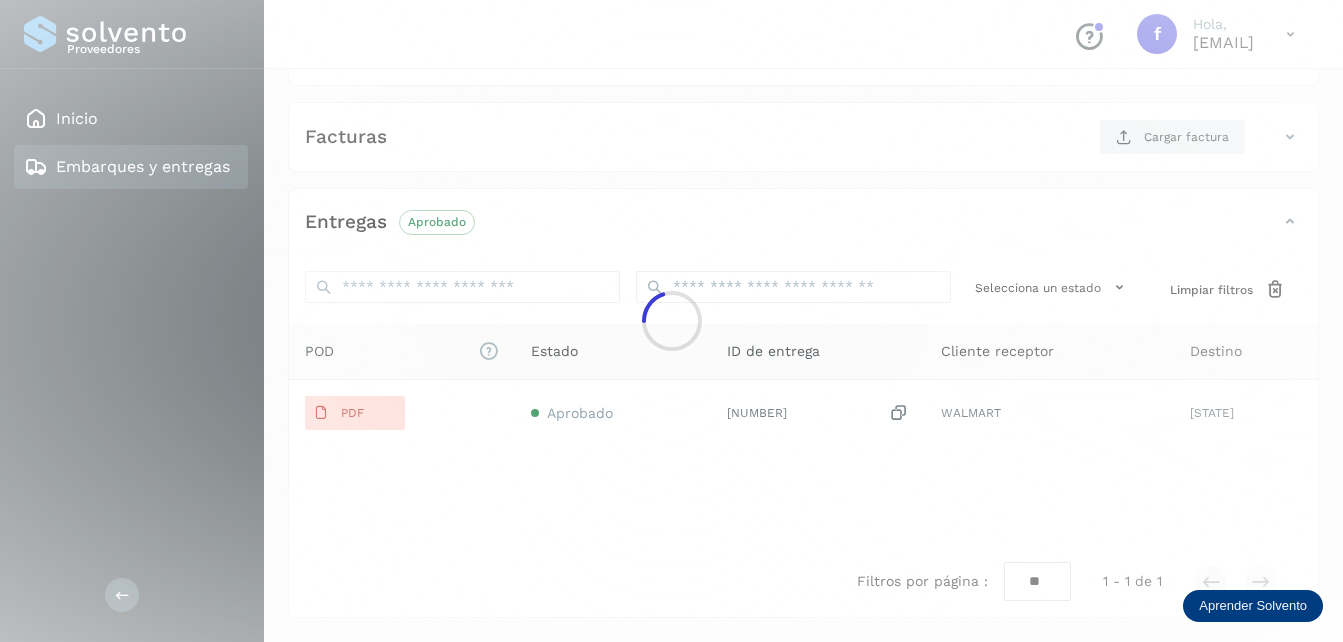 scroll, scrollTop: 376, scrollLeft: 0, axis: vertical 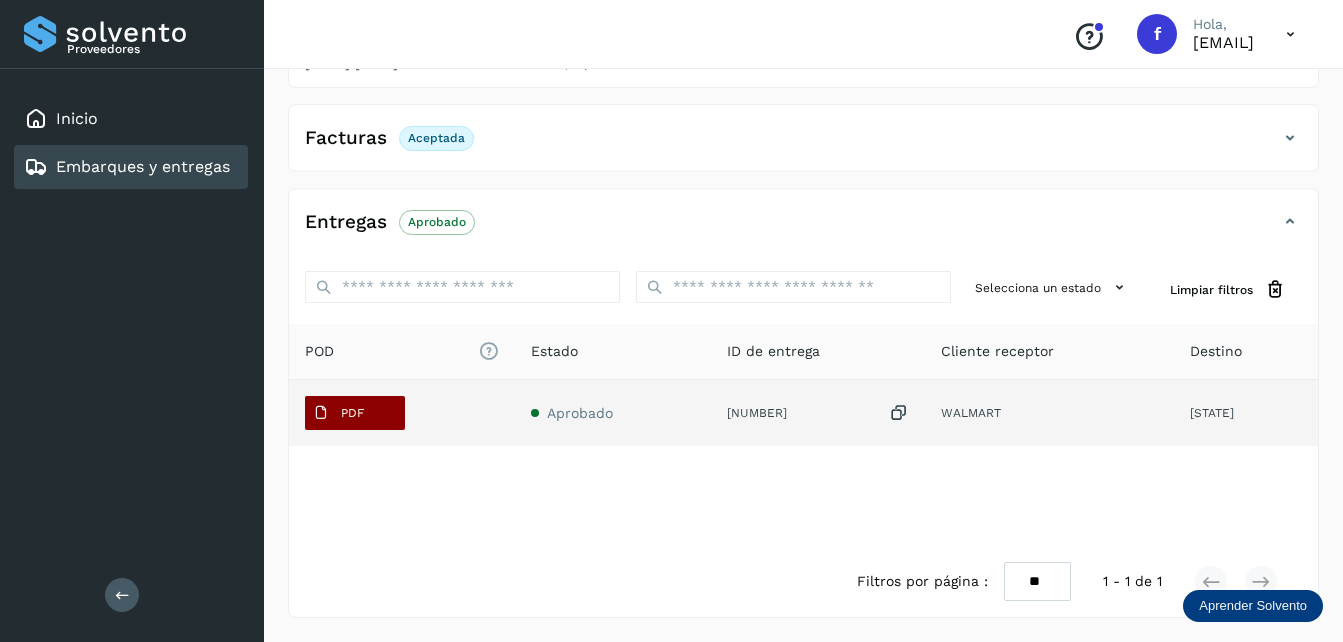 click on "PDF" at bounding box center (352, 413) 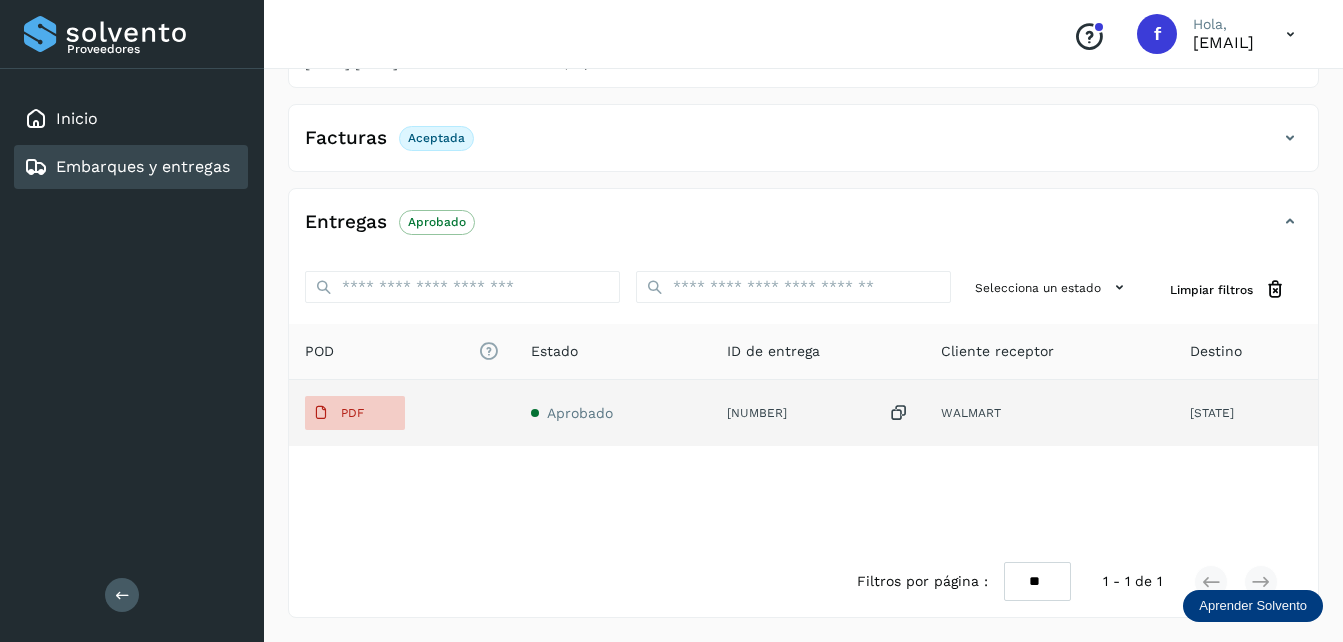 click on "PDF" 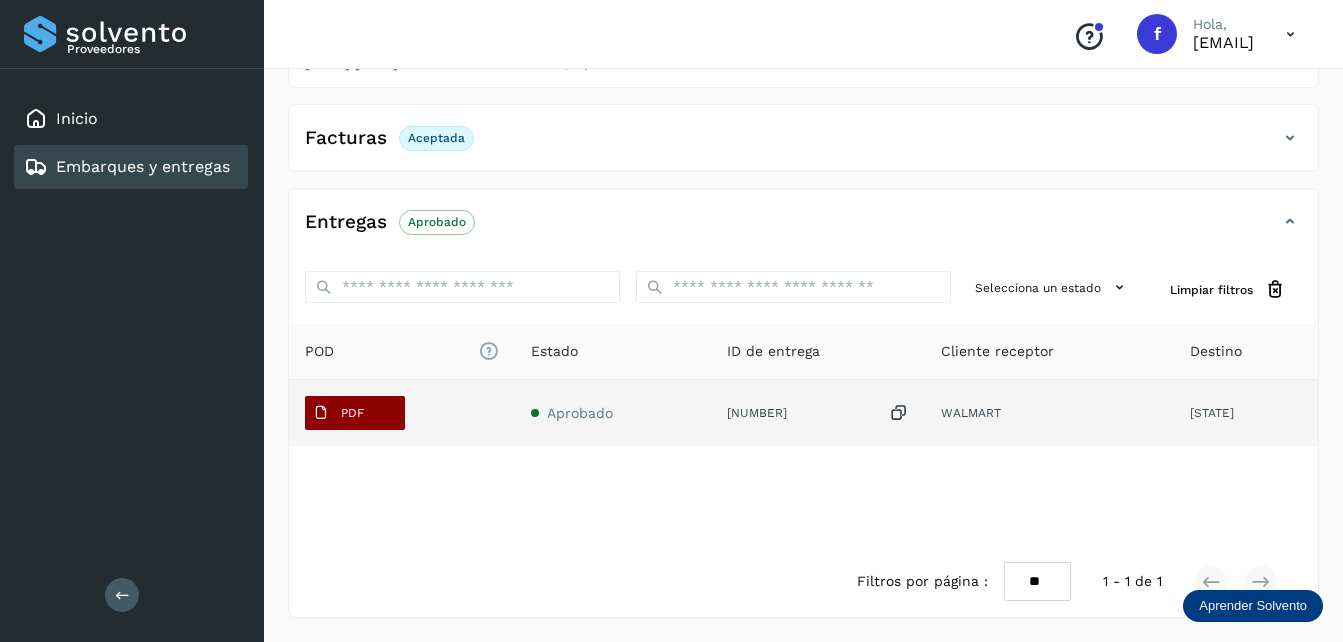 click on "PDF" at bounding box center (338, 413) 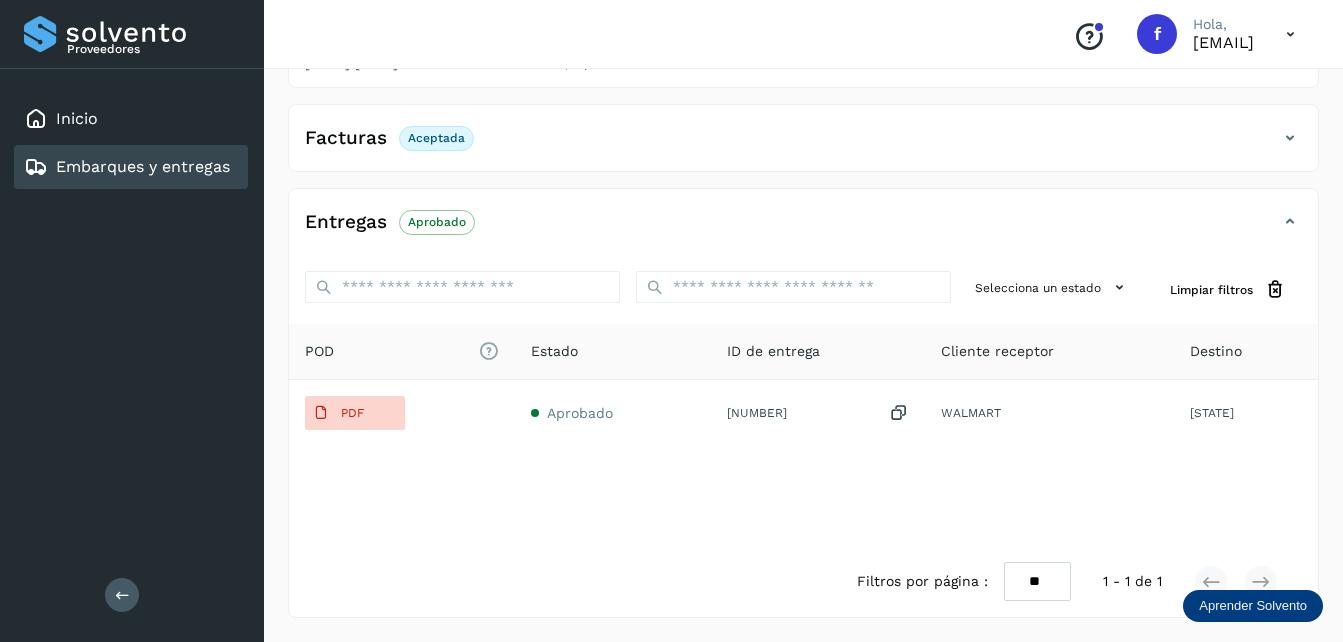 type 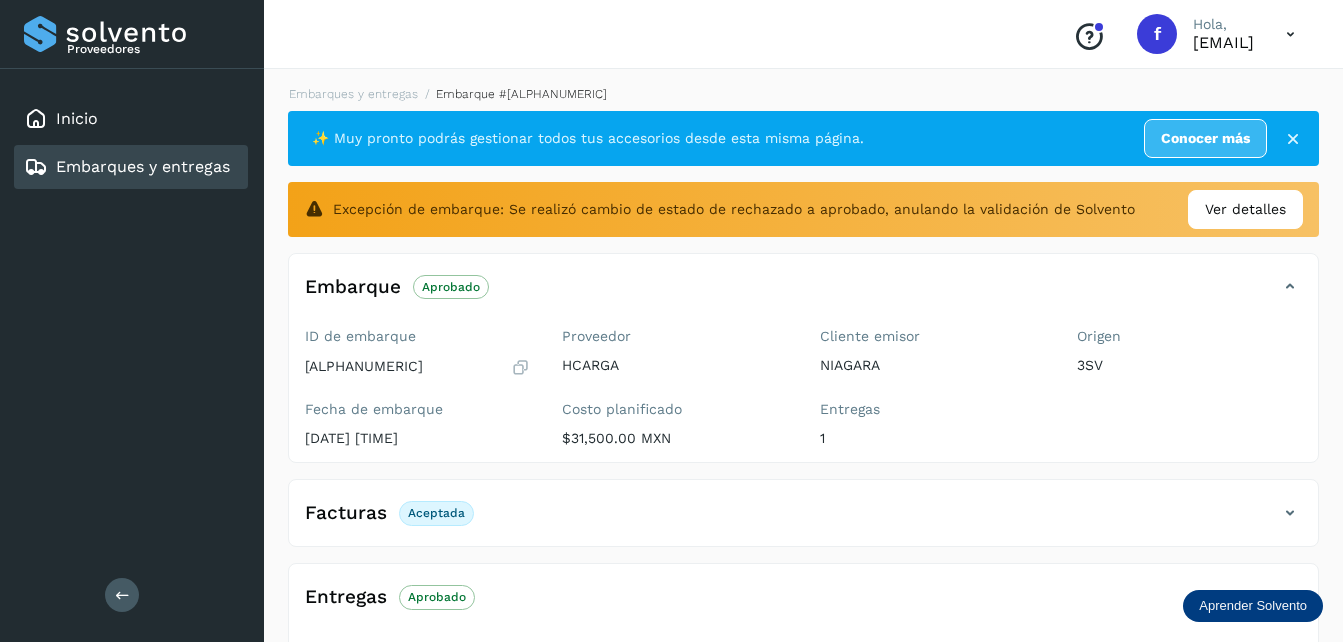 scroll, scrollTop: 0, scrollLeft: 0, axis: both 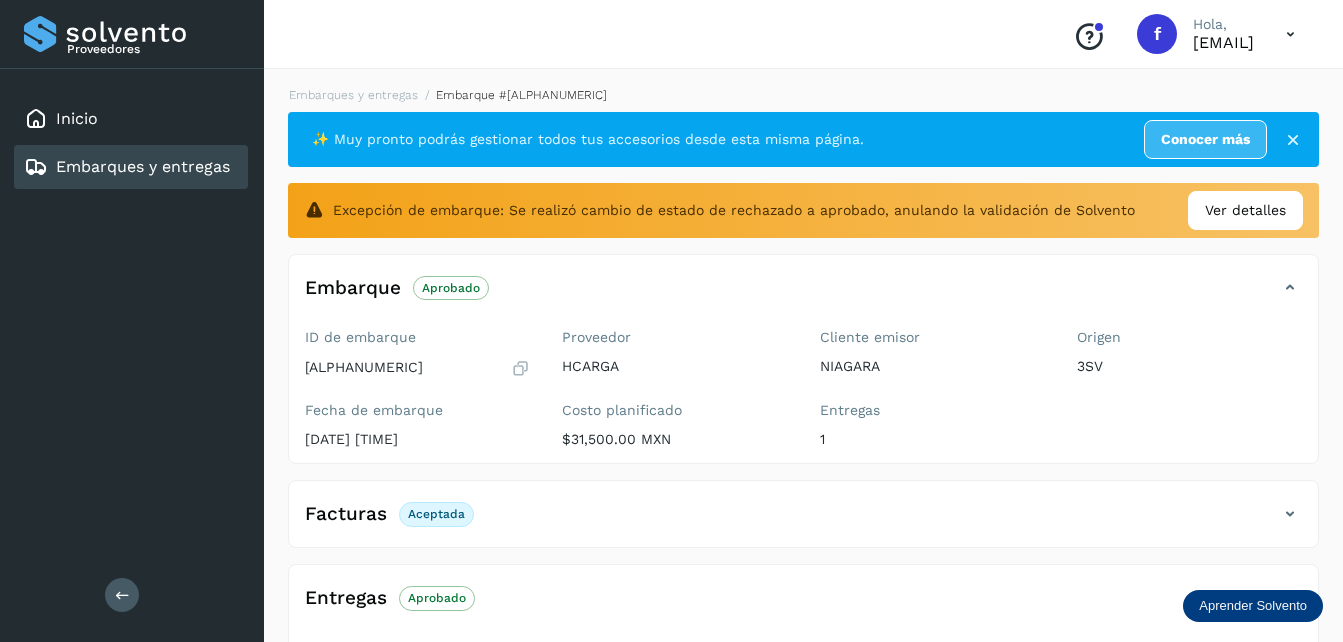 drag, startPoint x: 449, startPoint y: 370, endPoint x: 366, endPoint y: 375, distance: 83.15047 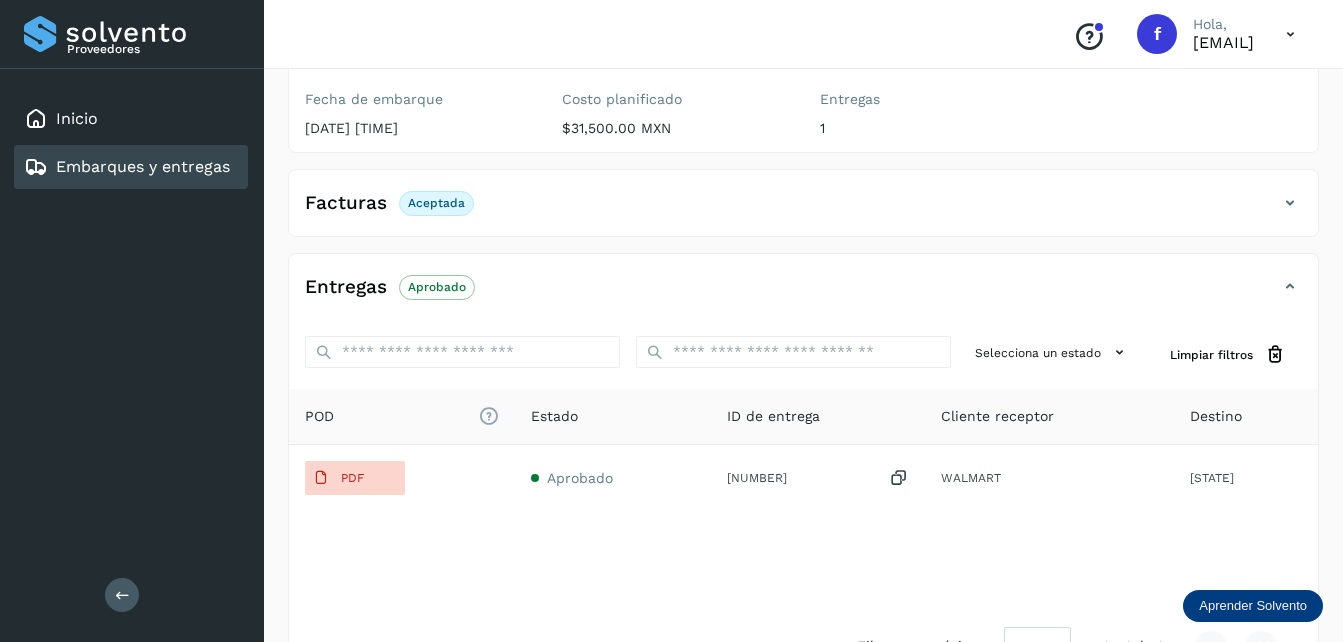 scroll, scrollTop: 276, scrollLeft: 0, axis: vertical 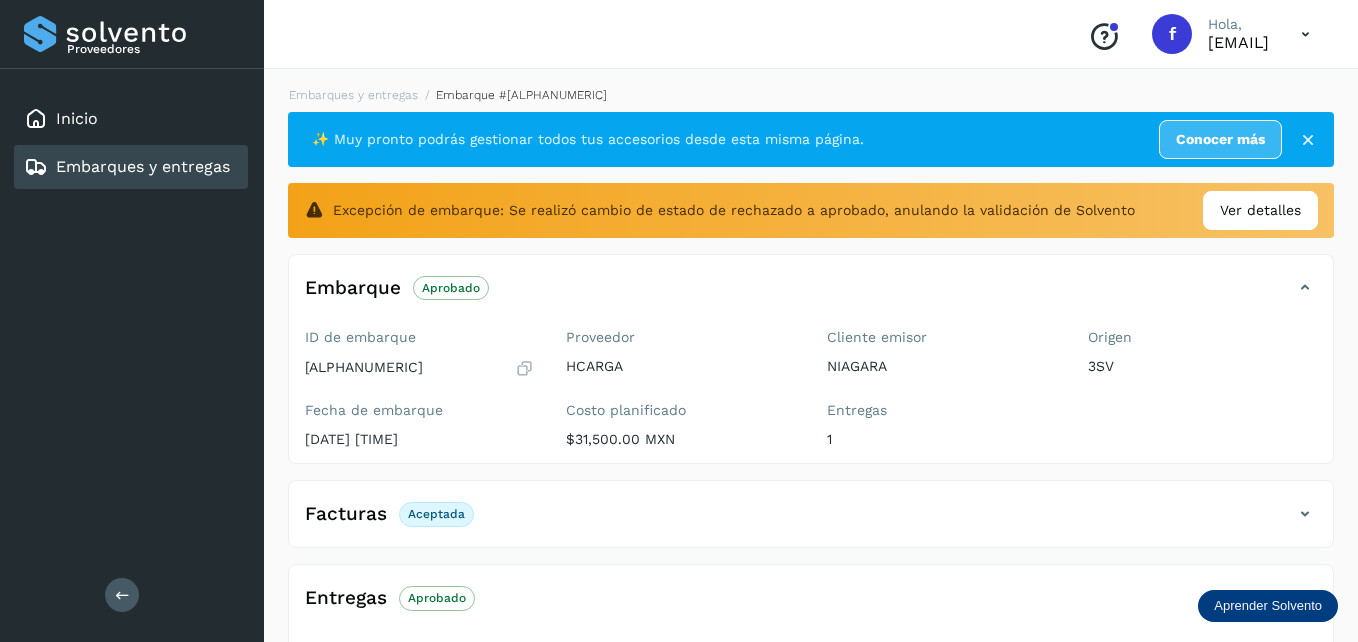 select on "**" 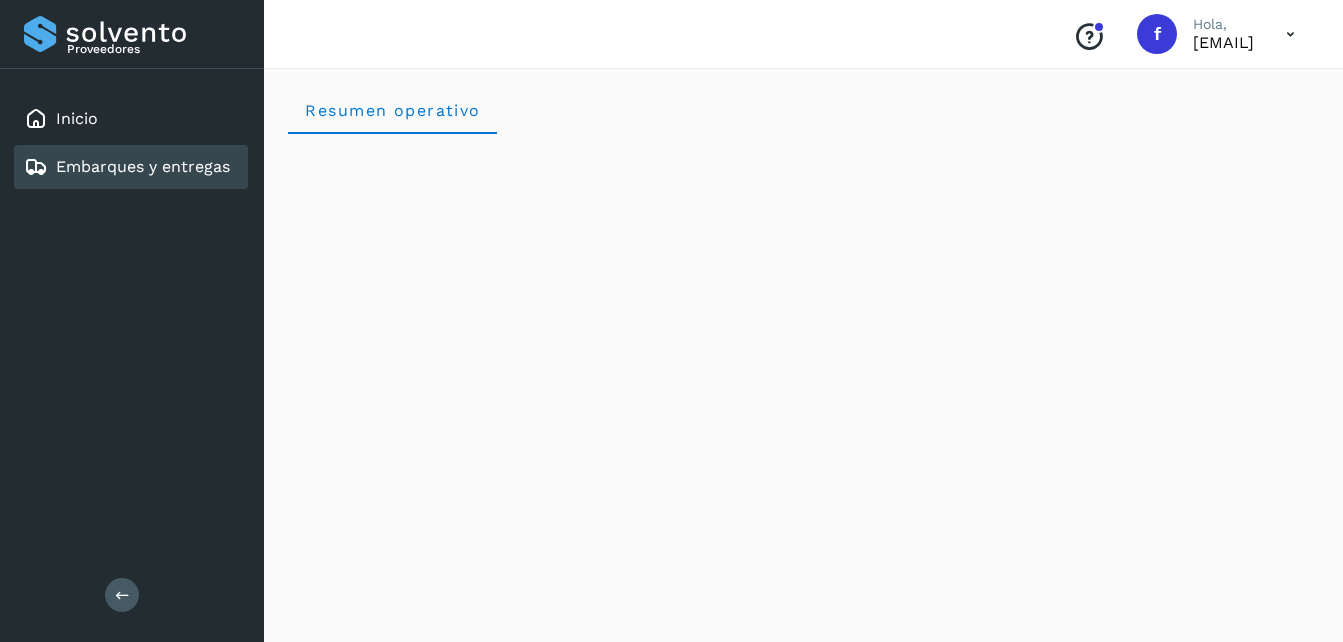 click on "Embarques y entregas" at bounding box center (143, 166) 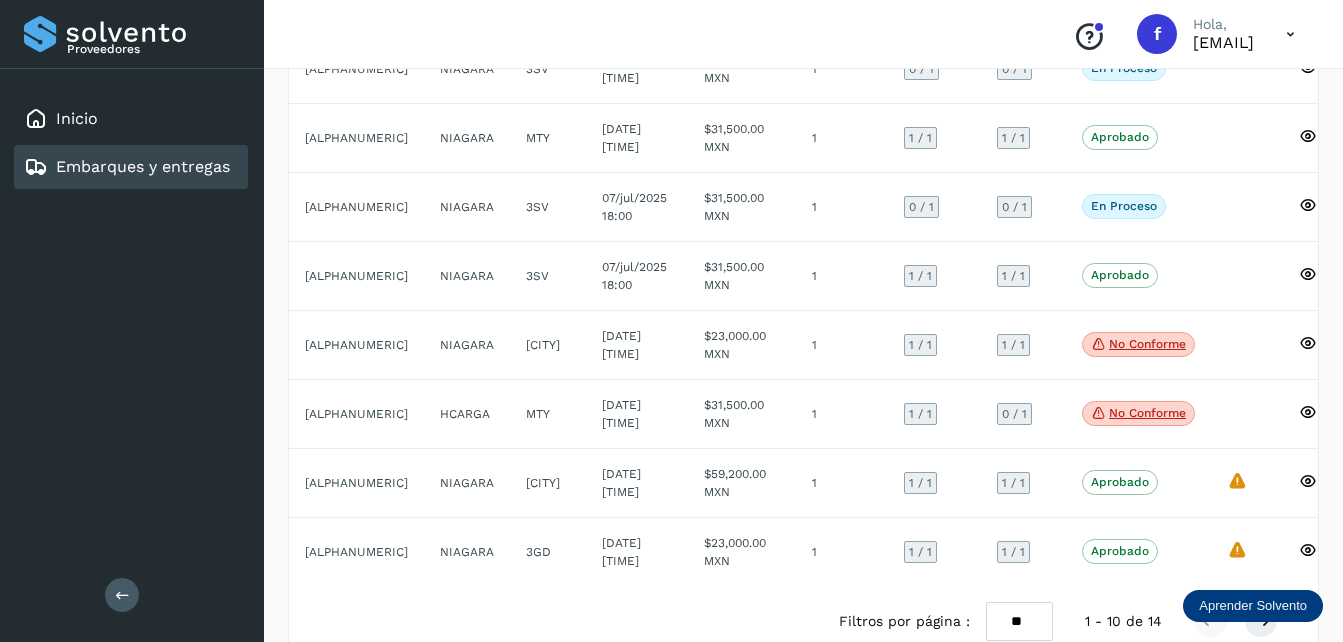 scroll, scrollTop: 415, scrollLeft: 0, axis: vertical 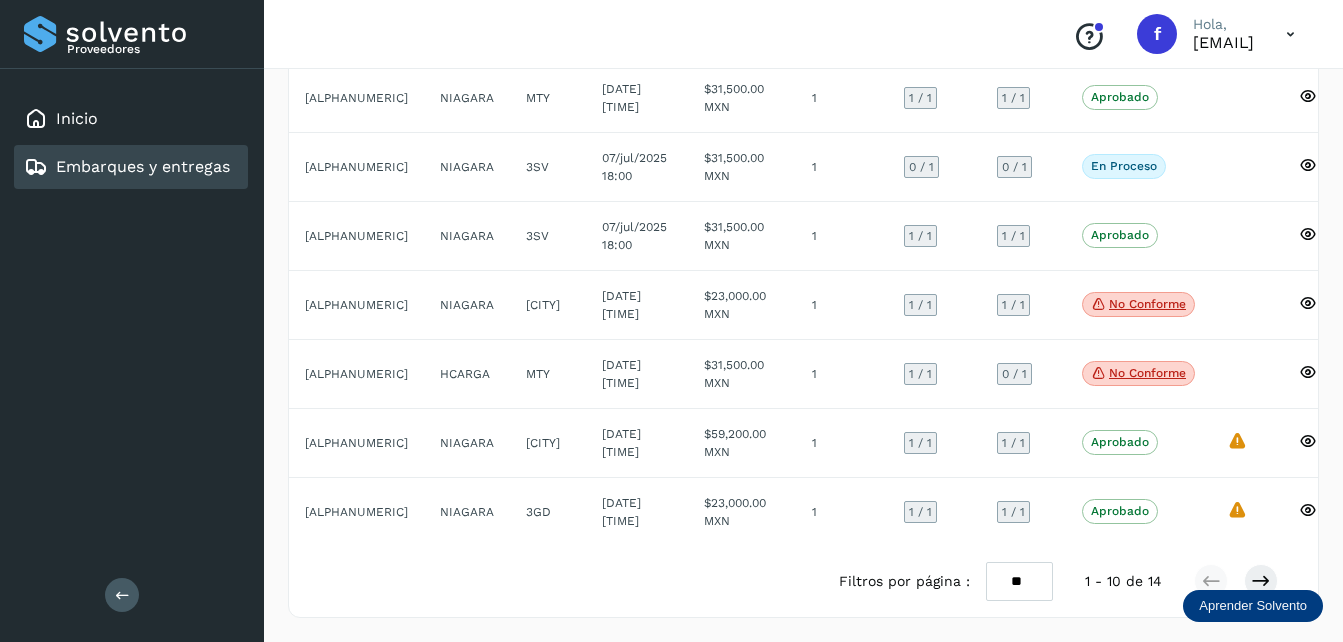 click on "** ** **" at bounding box center [1019, 581] 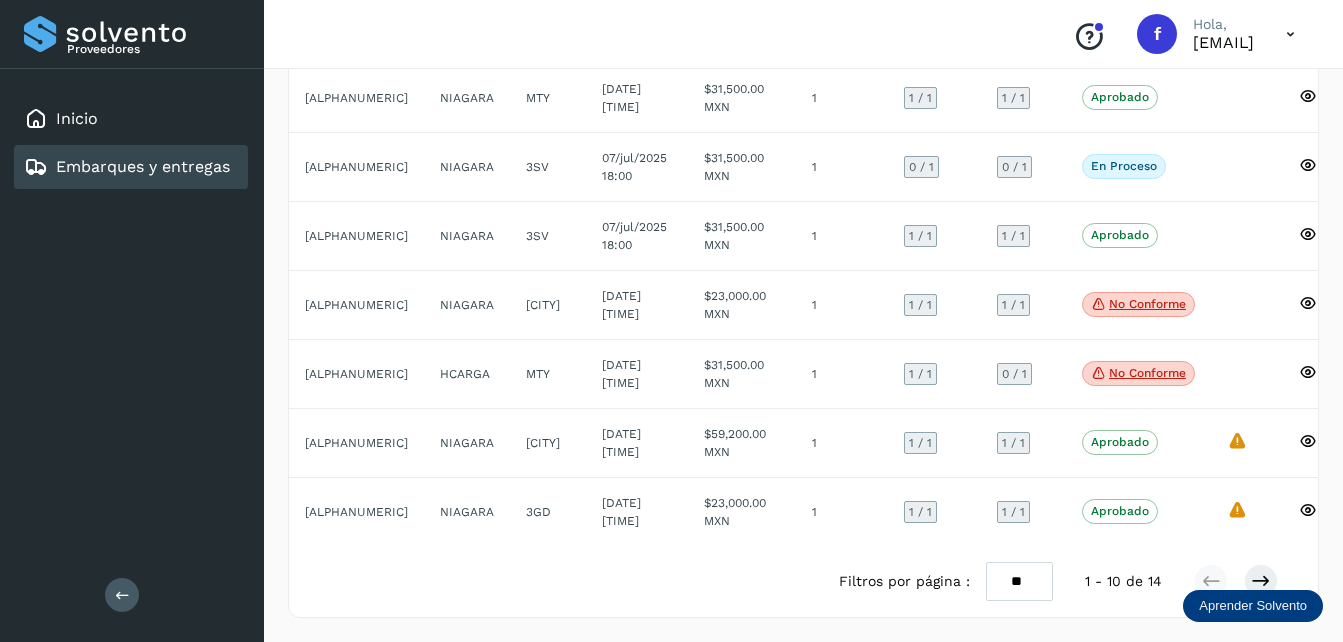 select on "**" 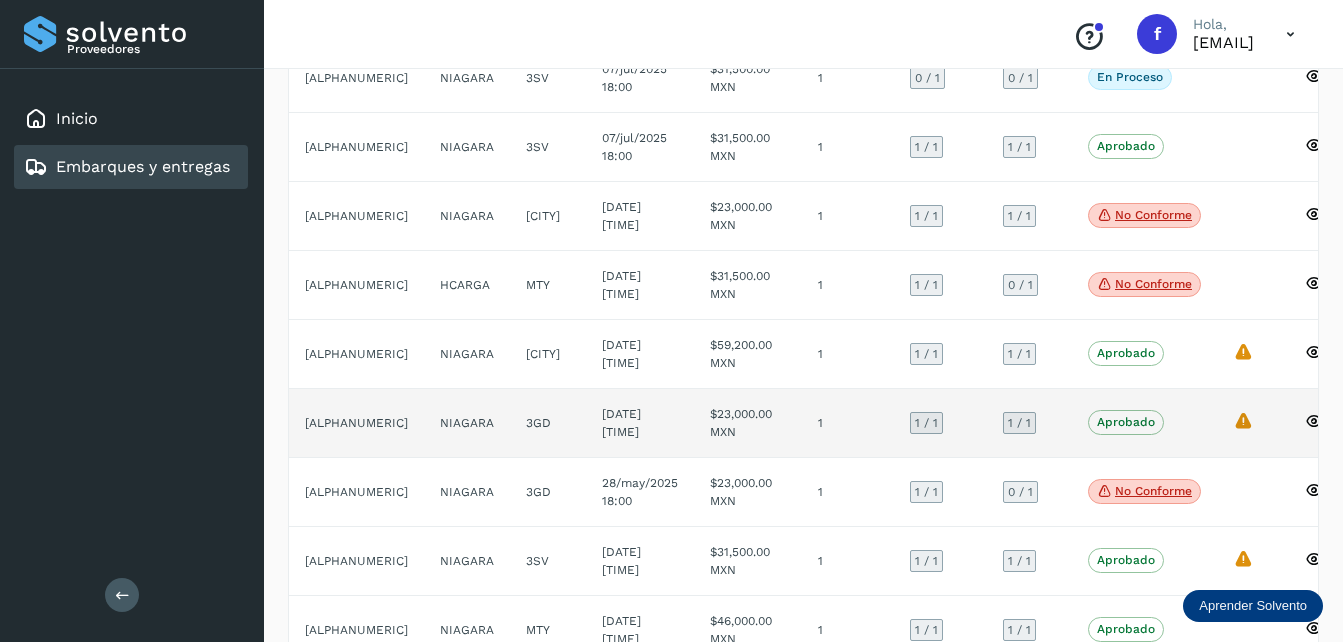 scroll, scrollTop: 691, scrollLeft: 0, axis: vertical 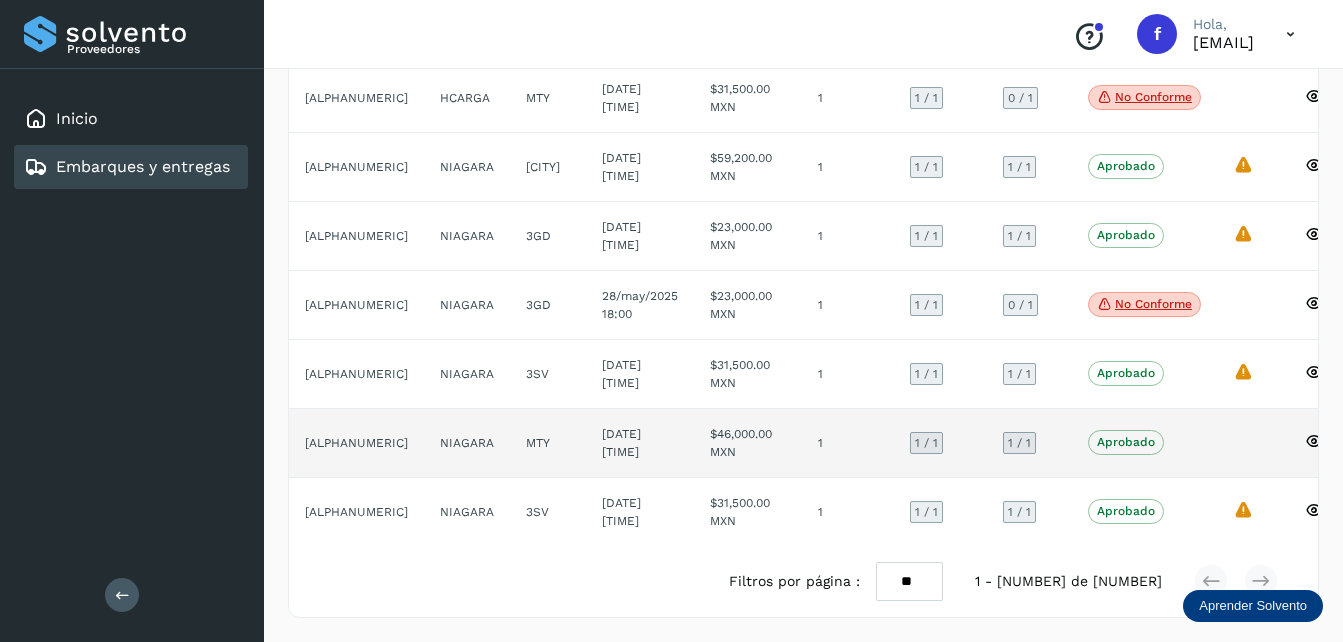 drag, startPoint x: 490, startPoint y: 426, endPoint x: 630, endPoint y: 451, distance: 142.21463 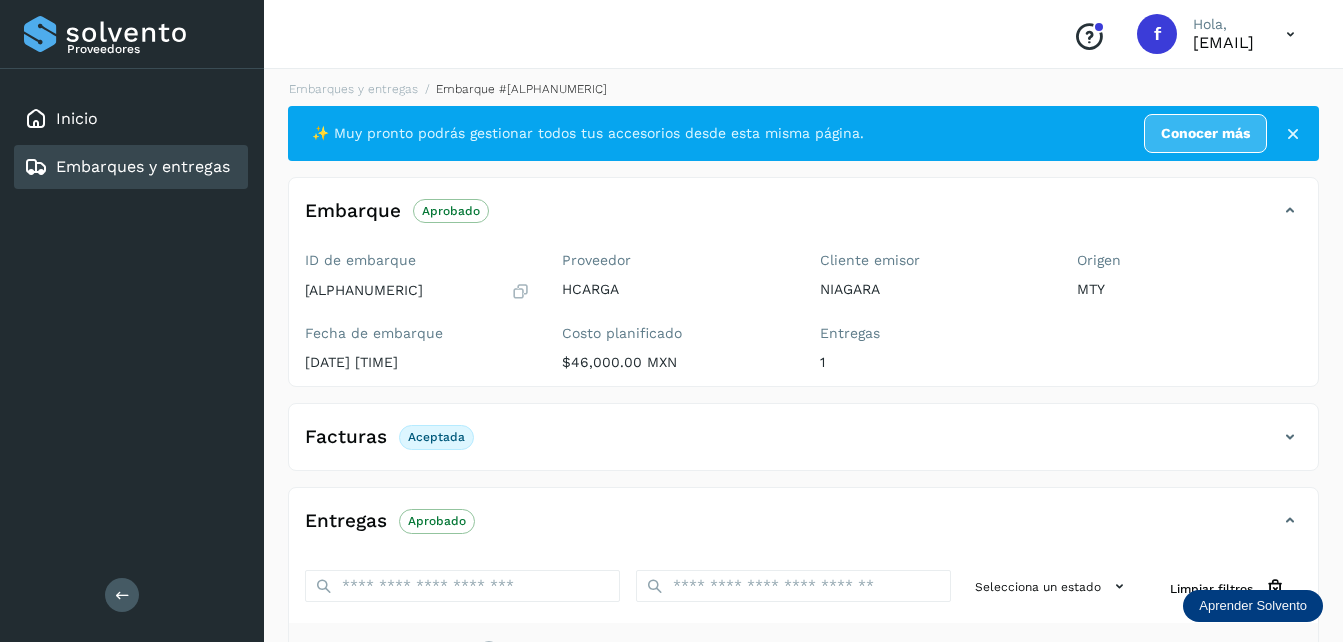 scroll, scrollTop: 5, scrollLeft: 0, axis: vertical 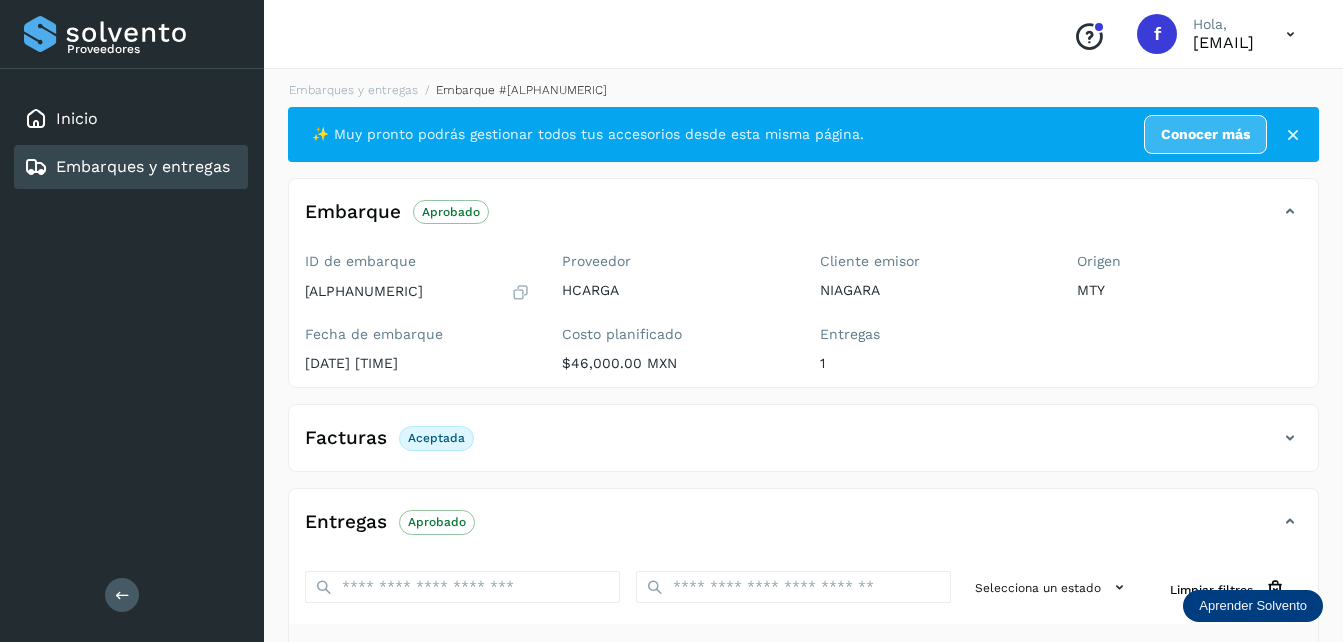 drag, startPoint x: 455, startPoint y: 286, endPoint x: 368, endPoint y: 302, distance: 88.45903 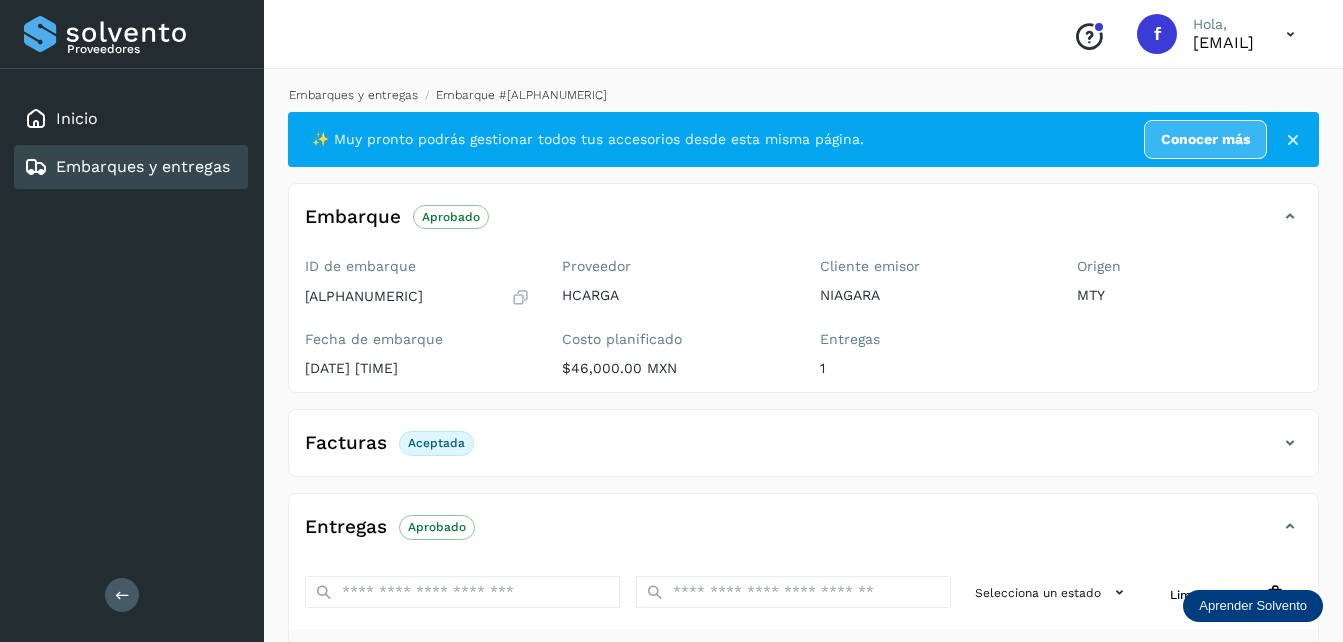 click on "Embarques y entregas" at bounding box center [353, 95] 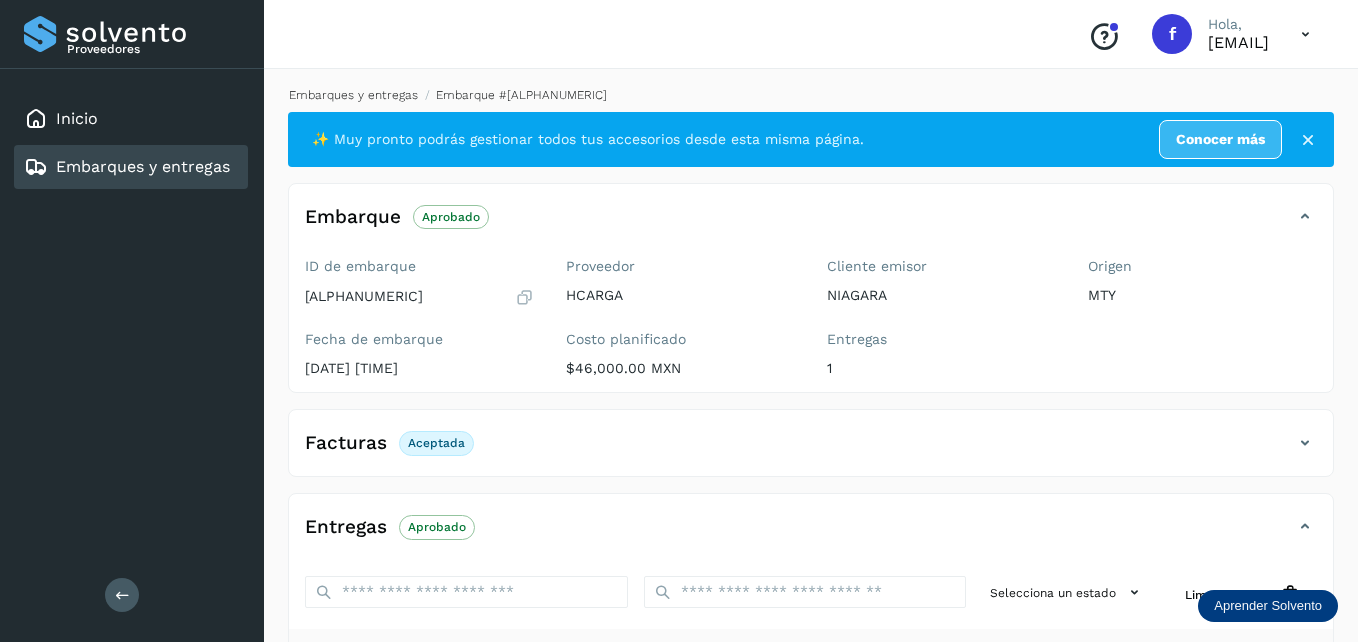 select on "**" 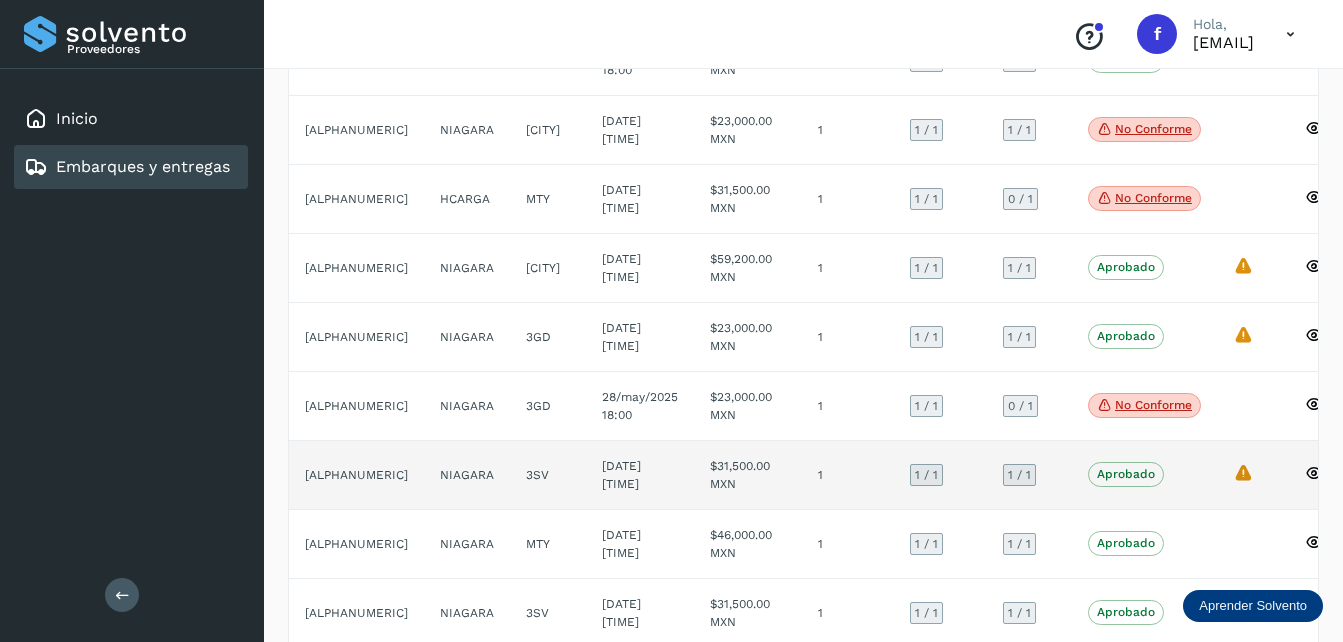 scroll, scrollTop: 691, scrollLeft: 0, axis: vertical 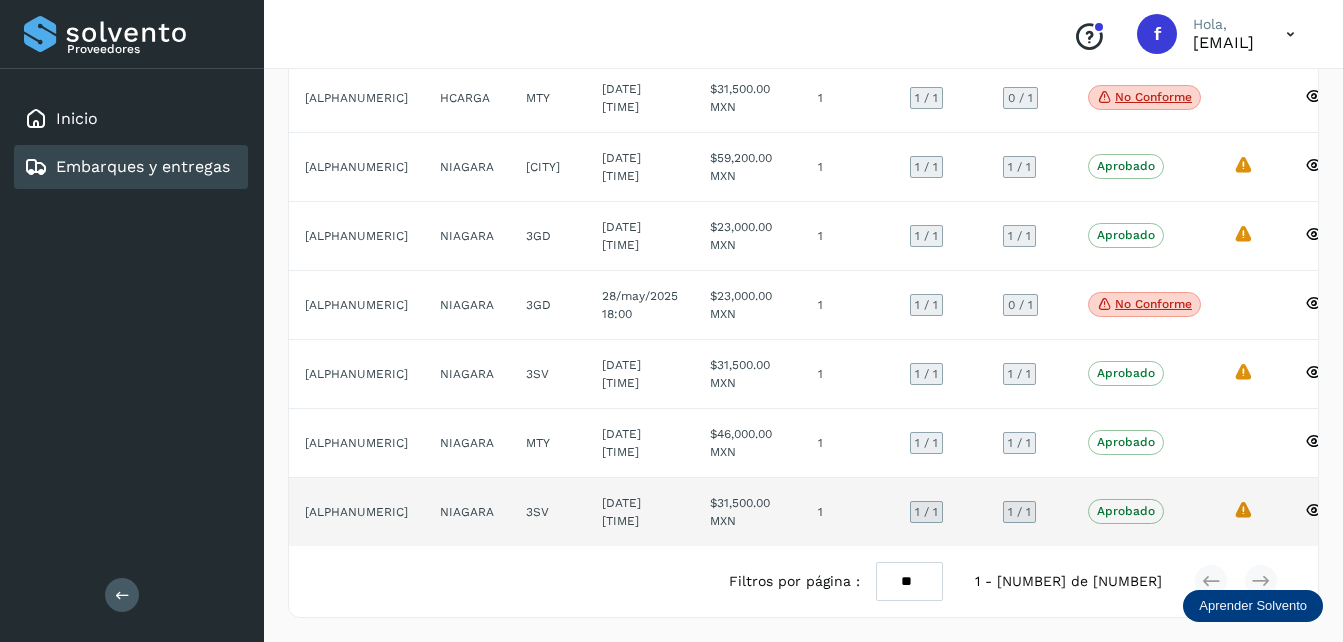 copy on "[ALPHANUMERIC]" 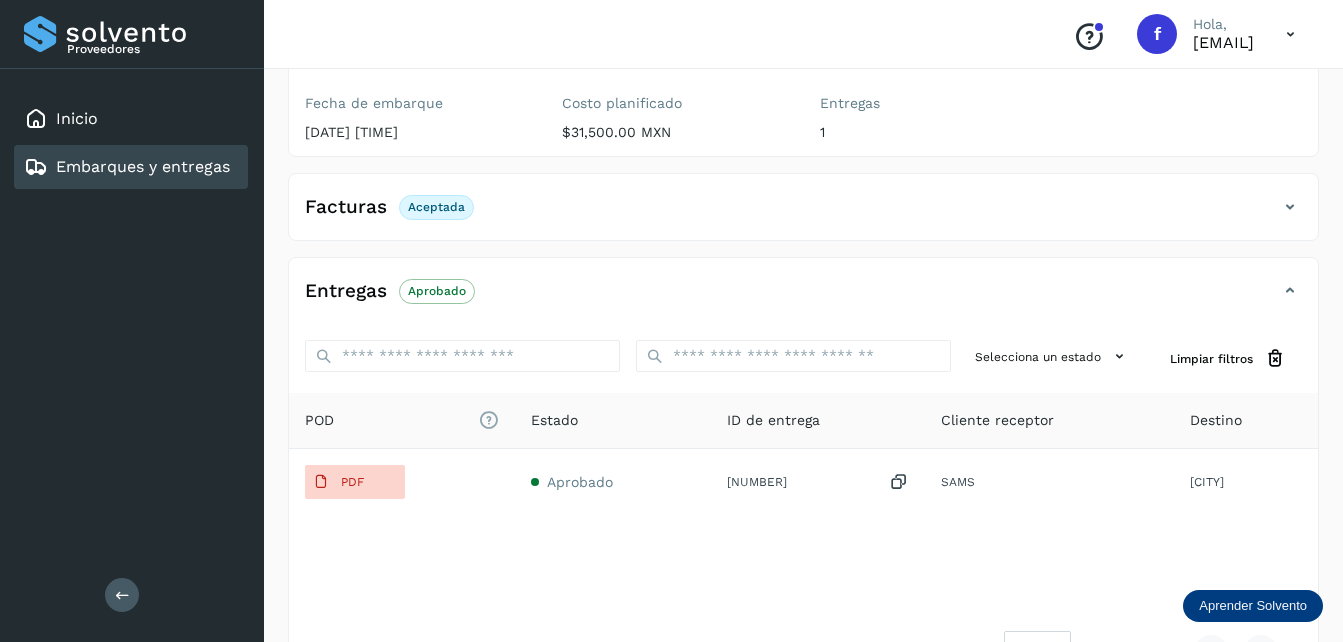scroll, scrollTop: 376, scrollLeft: 0, axis: vertical 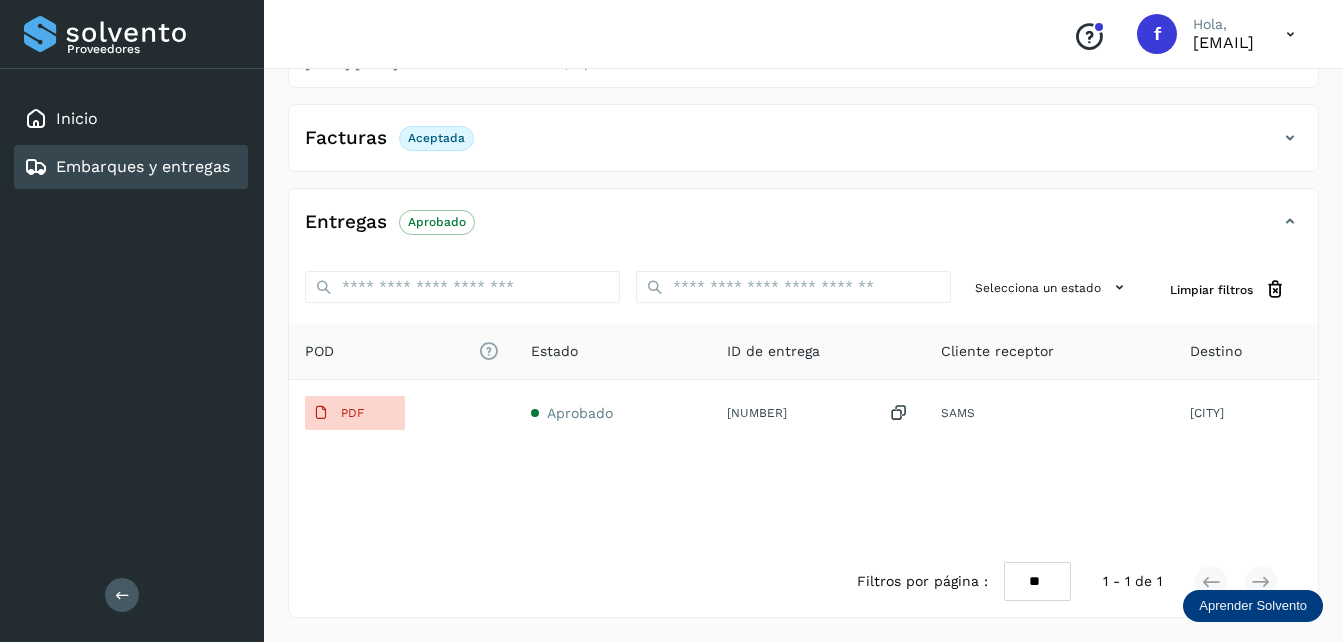 click on "** ** **" at bounding box center [1037, 581] 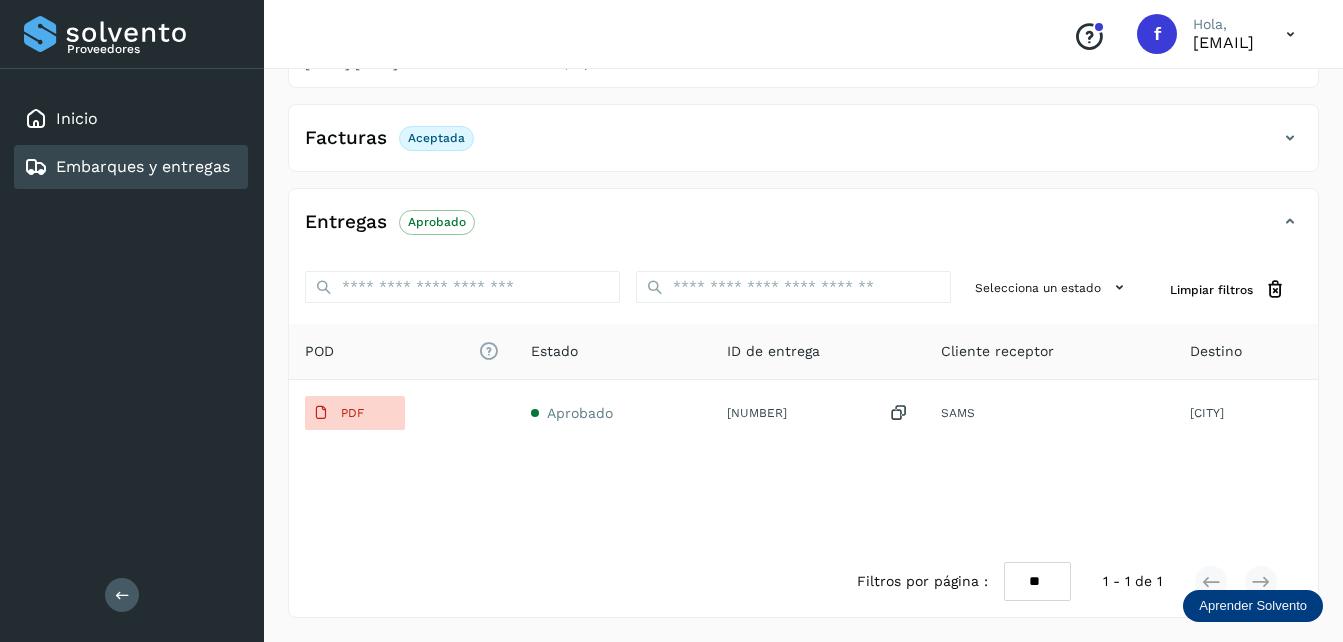 select on "**" 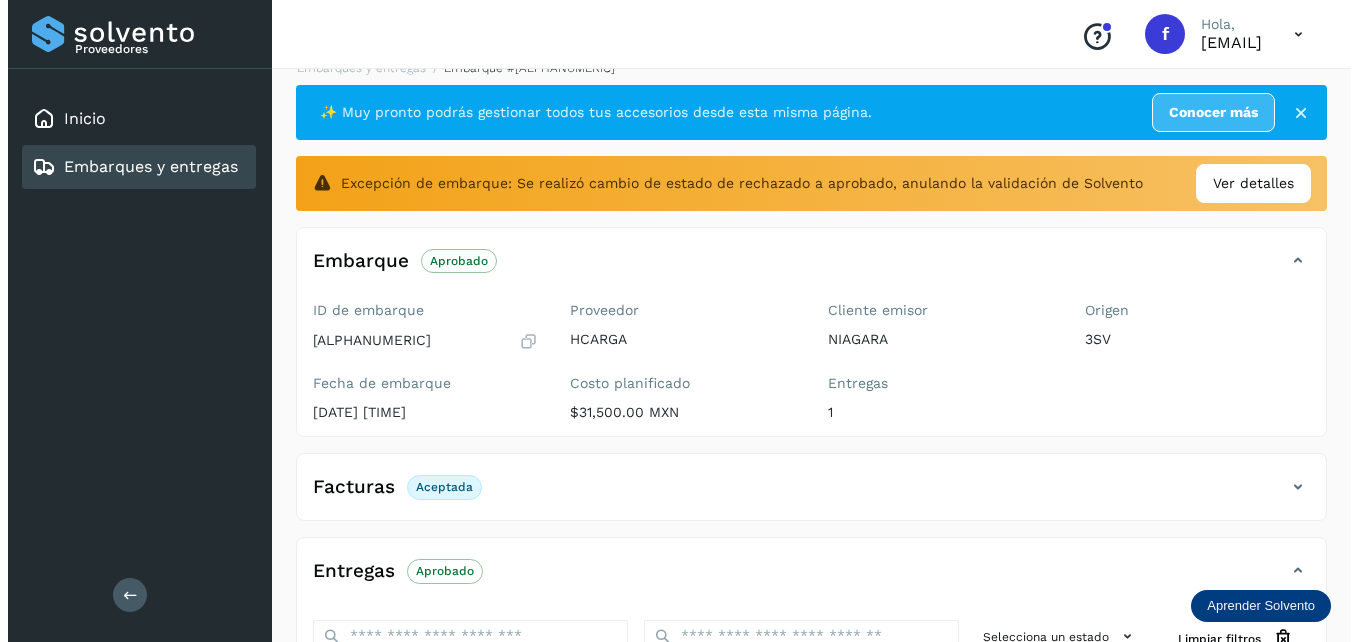 scroll, scrollTop: 0, scrollLeft: 0, axis: both 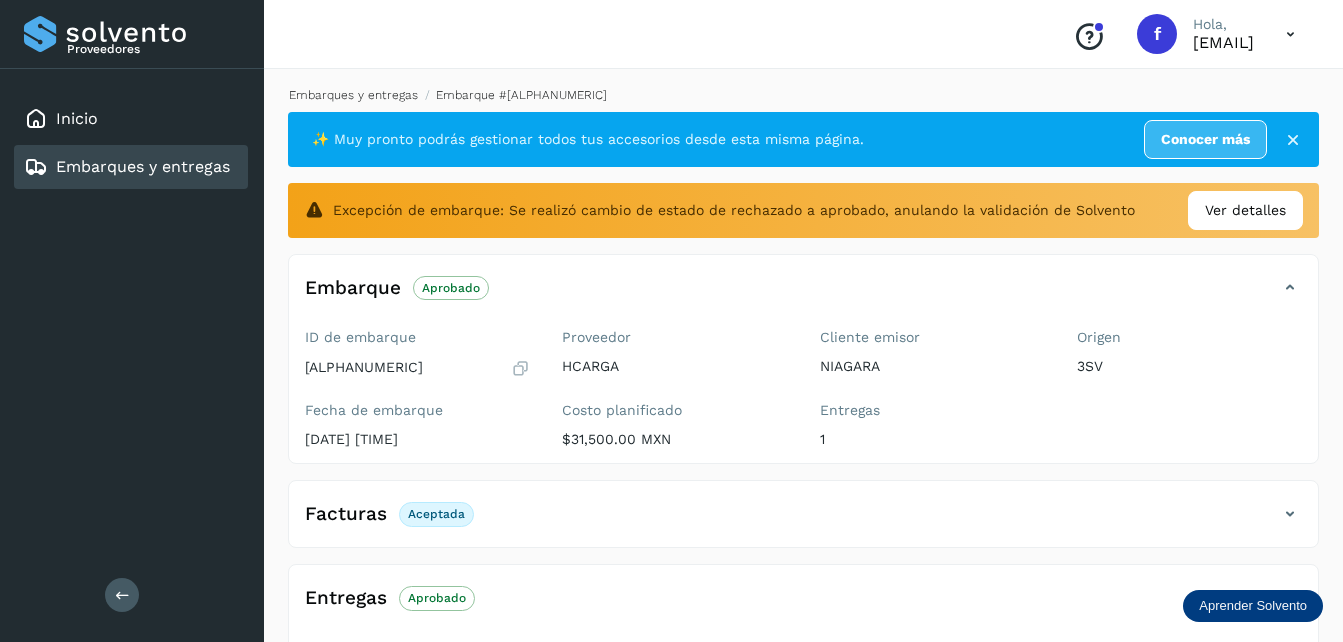 click on "Embarques y entregas" at bounding box center [353, 95] 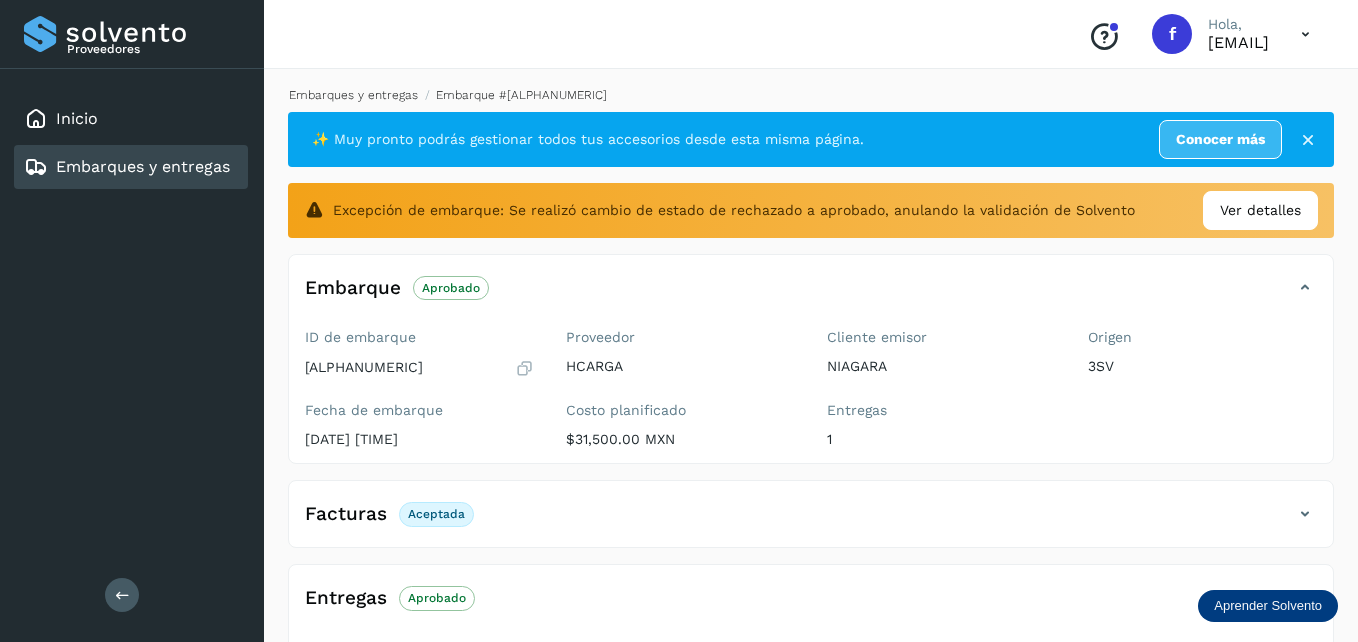 select on "**" 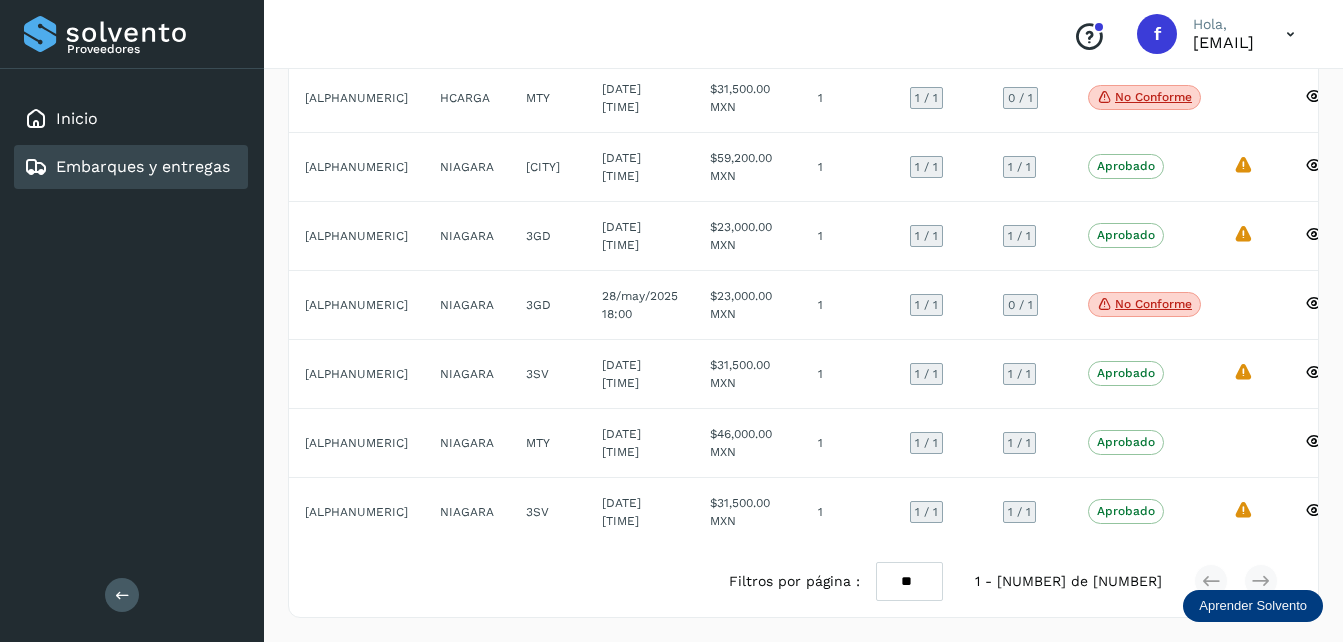 scroll, scrollTop: 691, scrollLeft: 0, axis: vertical 